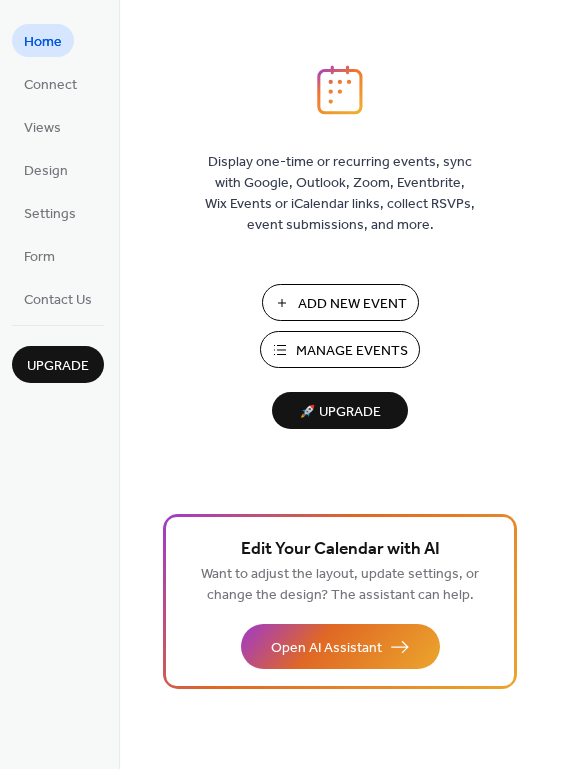 scroll, scrollTop: 0, scrollLeft: 0, axis: both 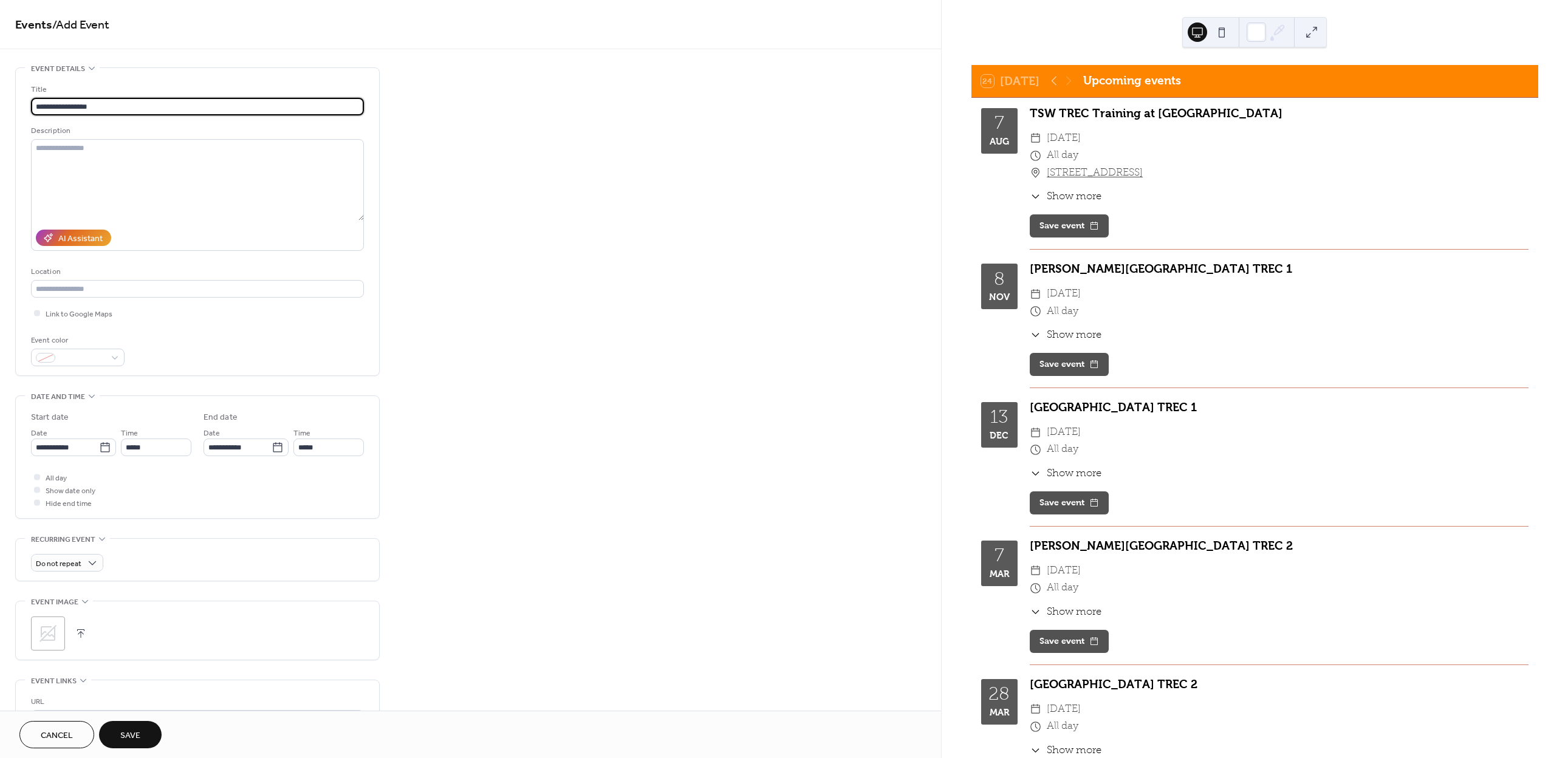 type on "**********" 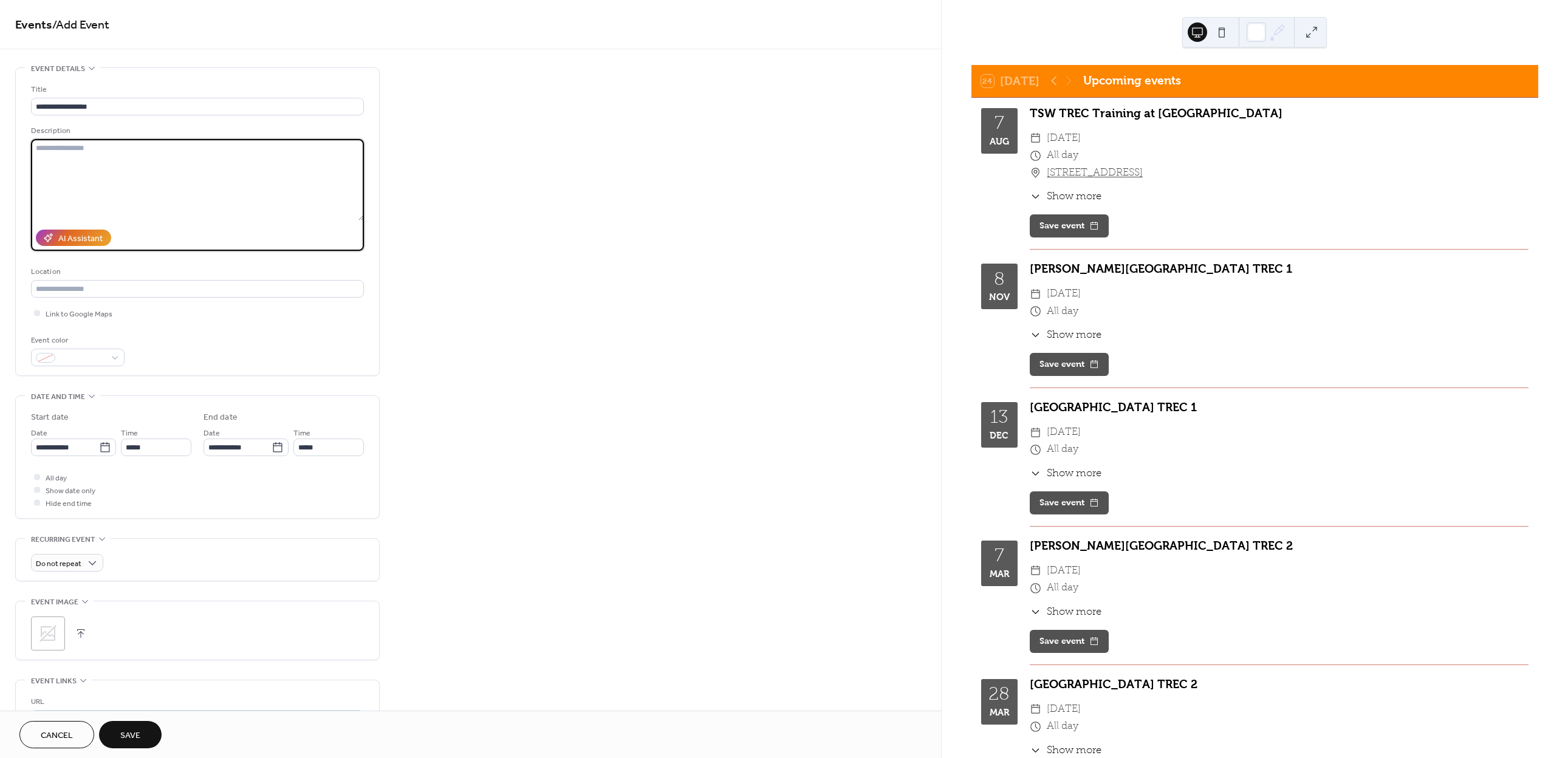 type 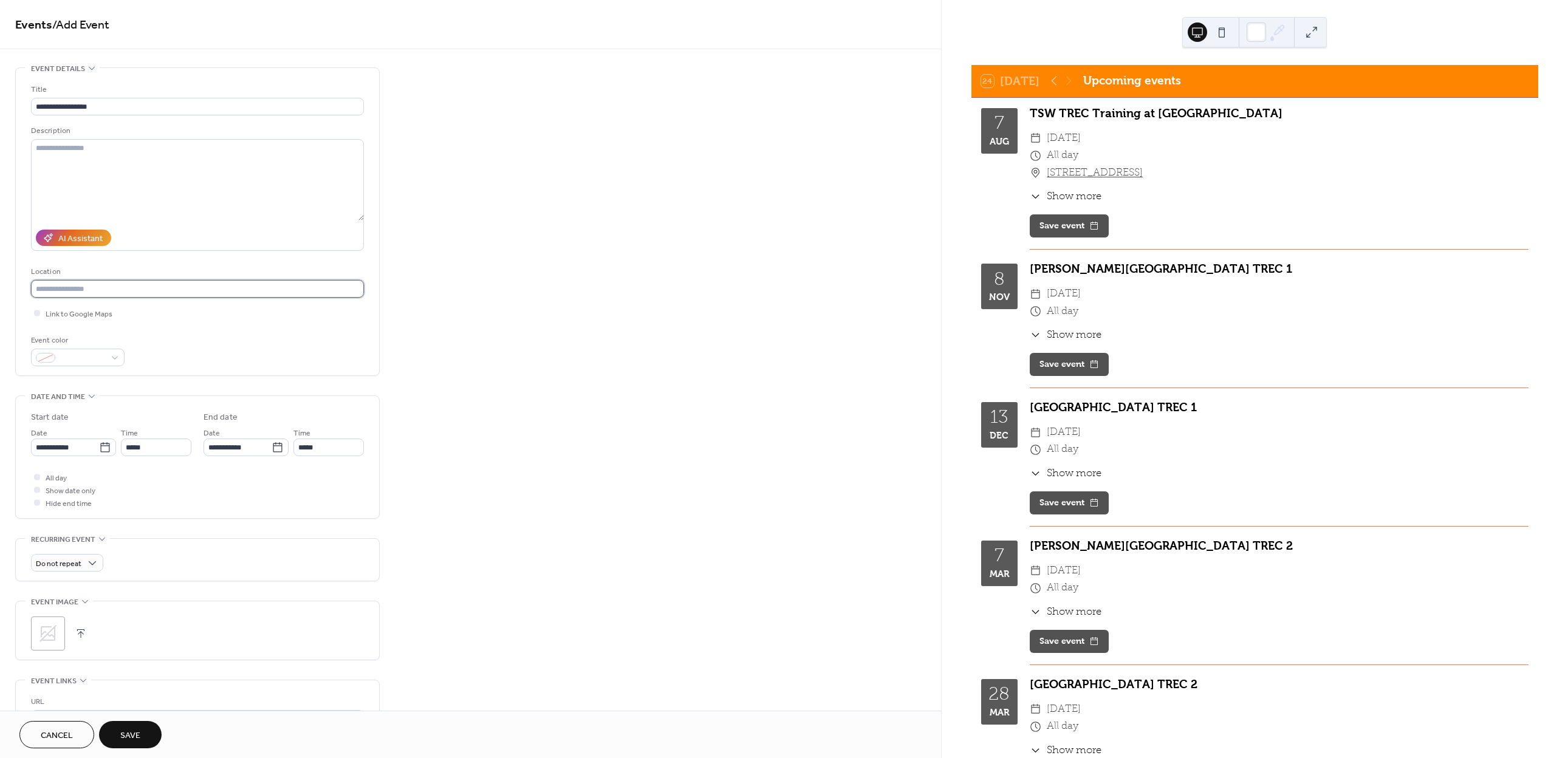 click at bounding box center [197, 289] 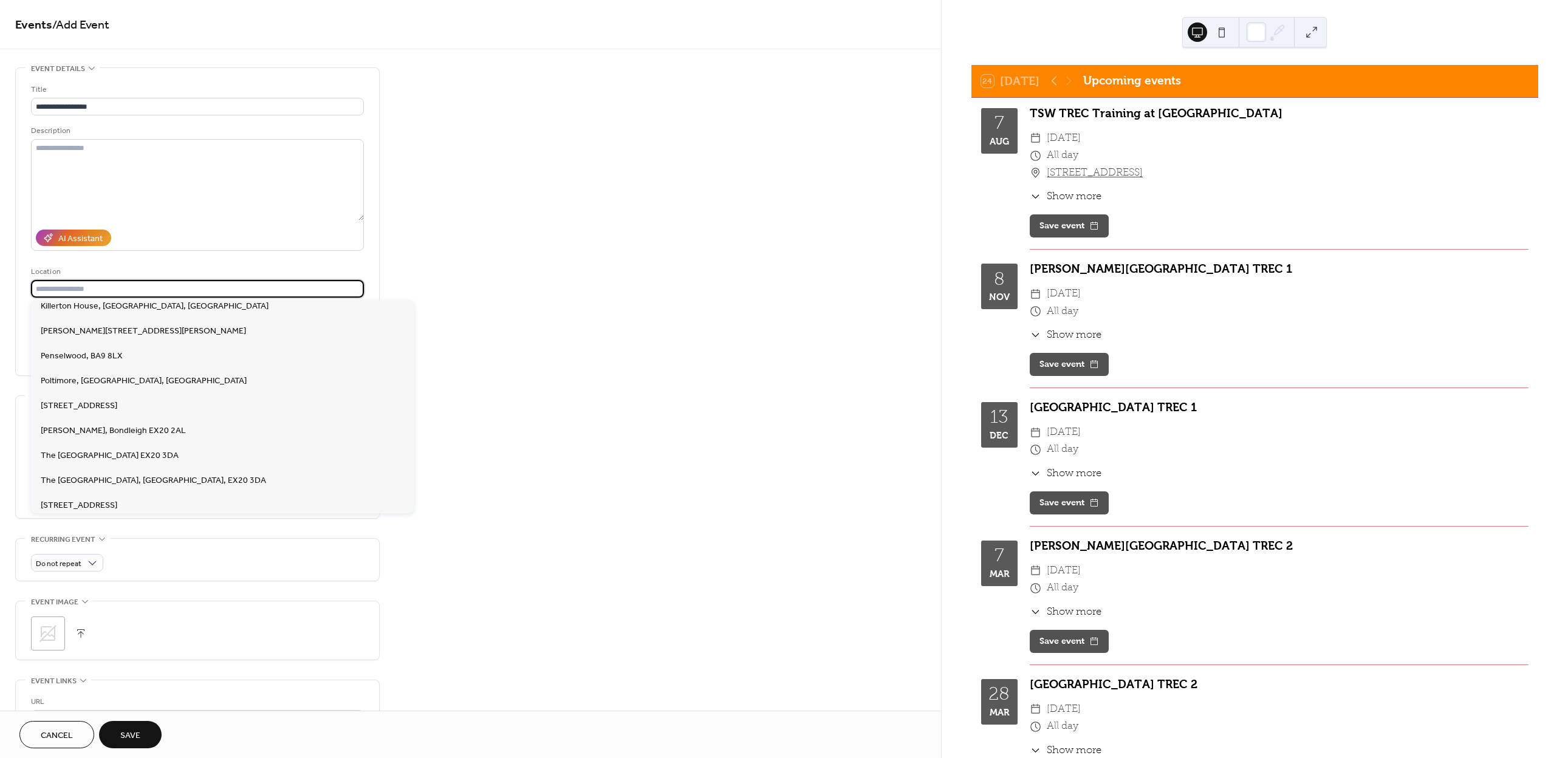 scroll, scrollTop: 321, scrollLeft: 0, axis: vertical 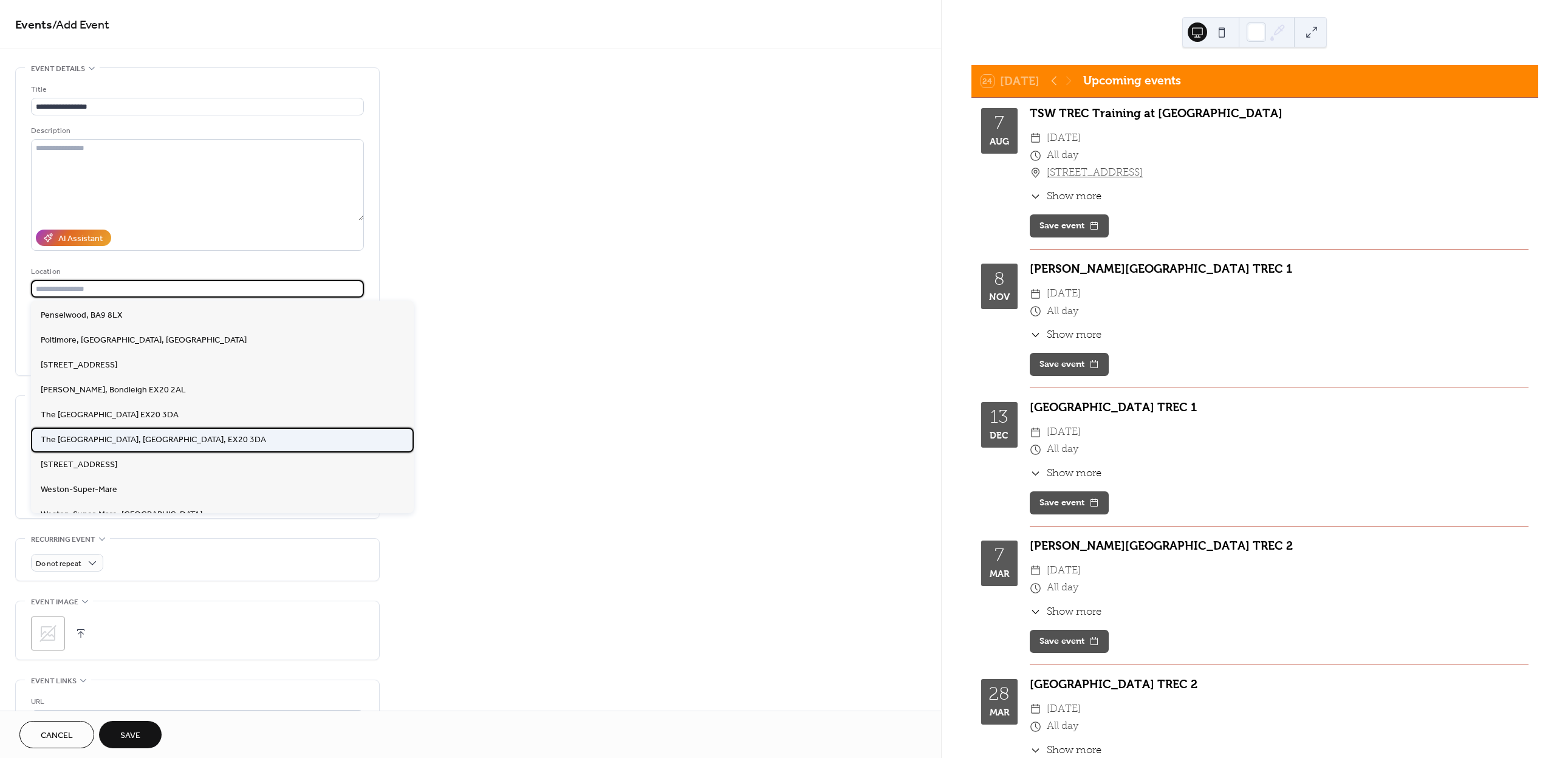 click on "The [GEOGRAPHIC_DATA], [GEOGRAPHIC_DATA], EX20 3DA" at bounding box center [153, 439] 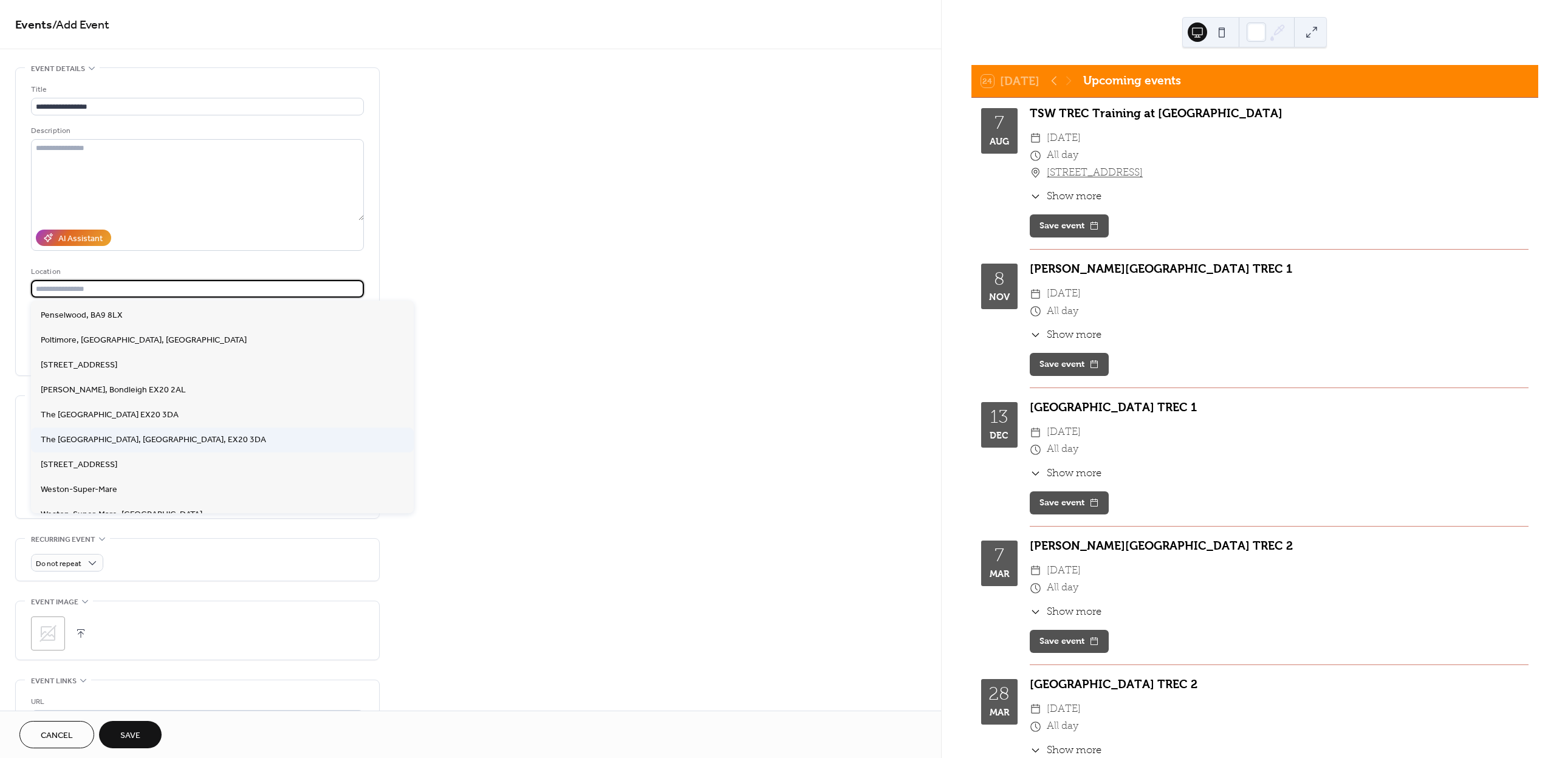 type on "**********" 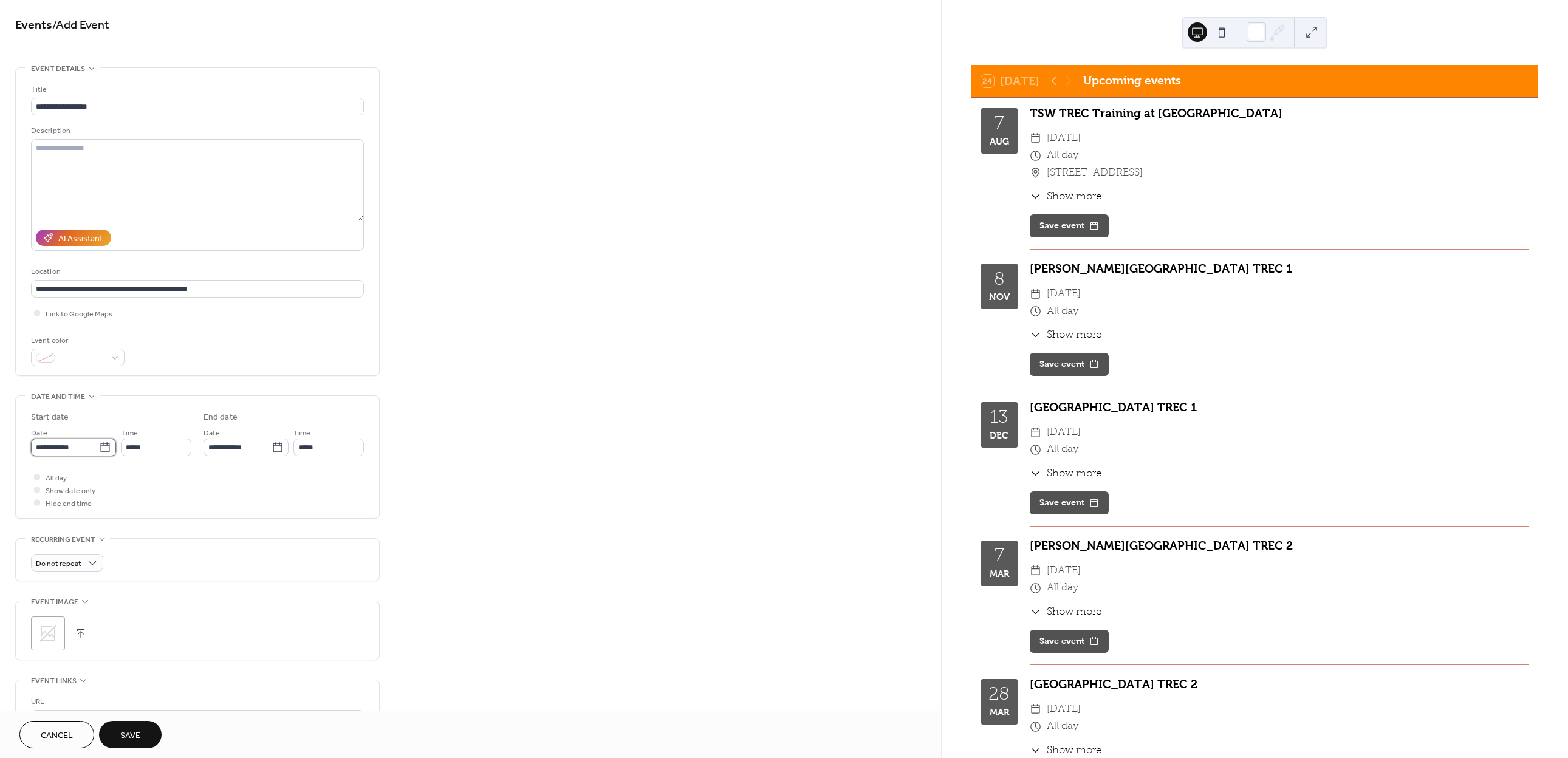 click on "**********" at bounding box center [65, 447] 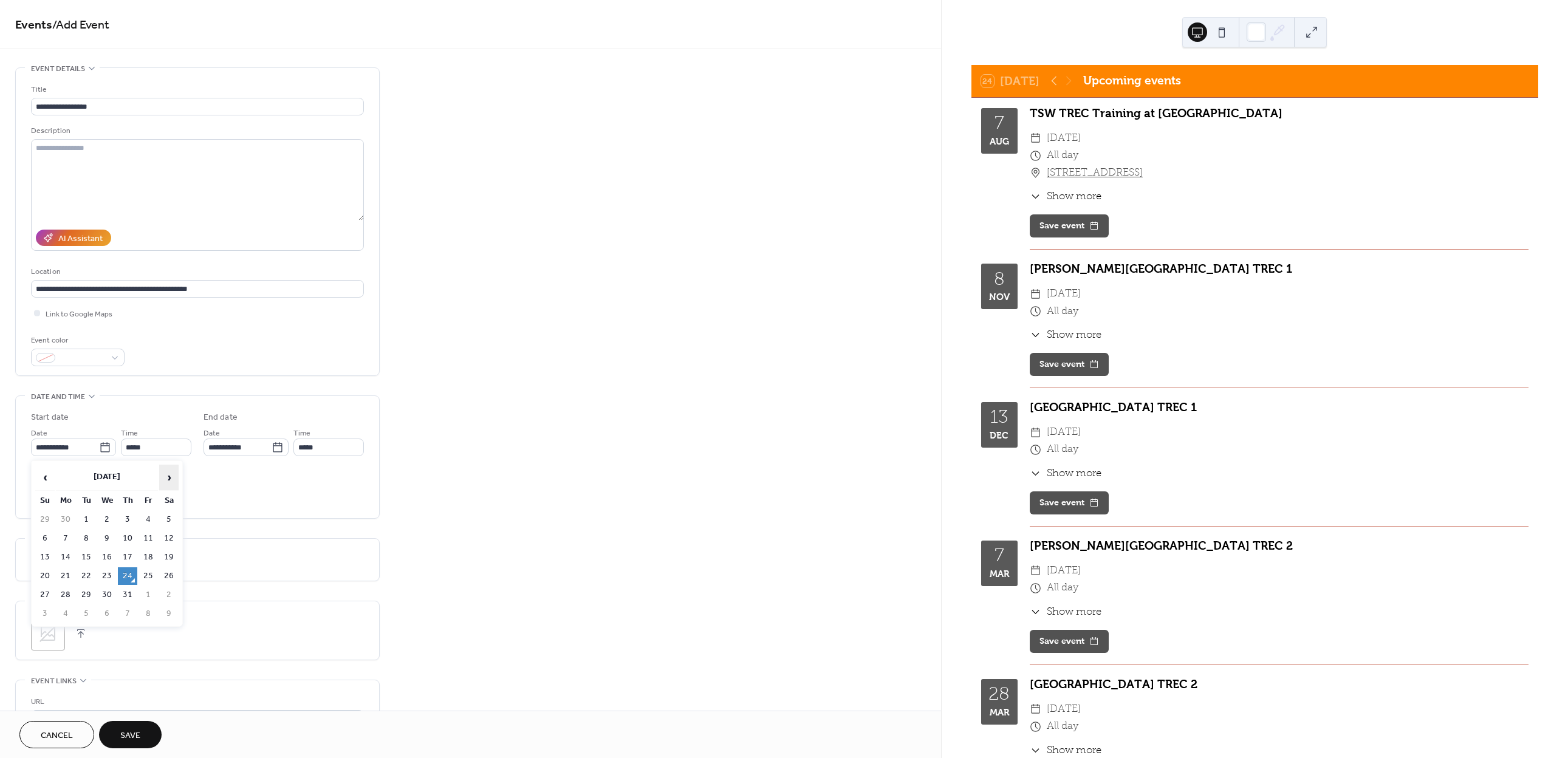 click on "›" at bounding box center (169, 477) 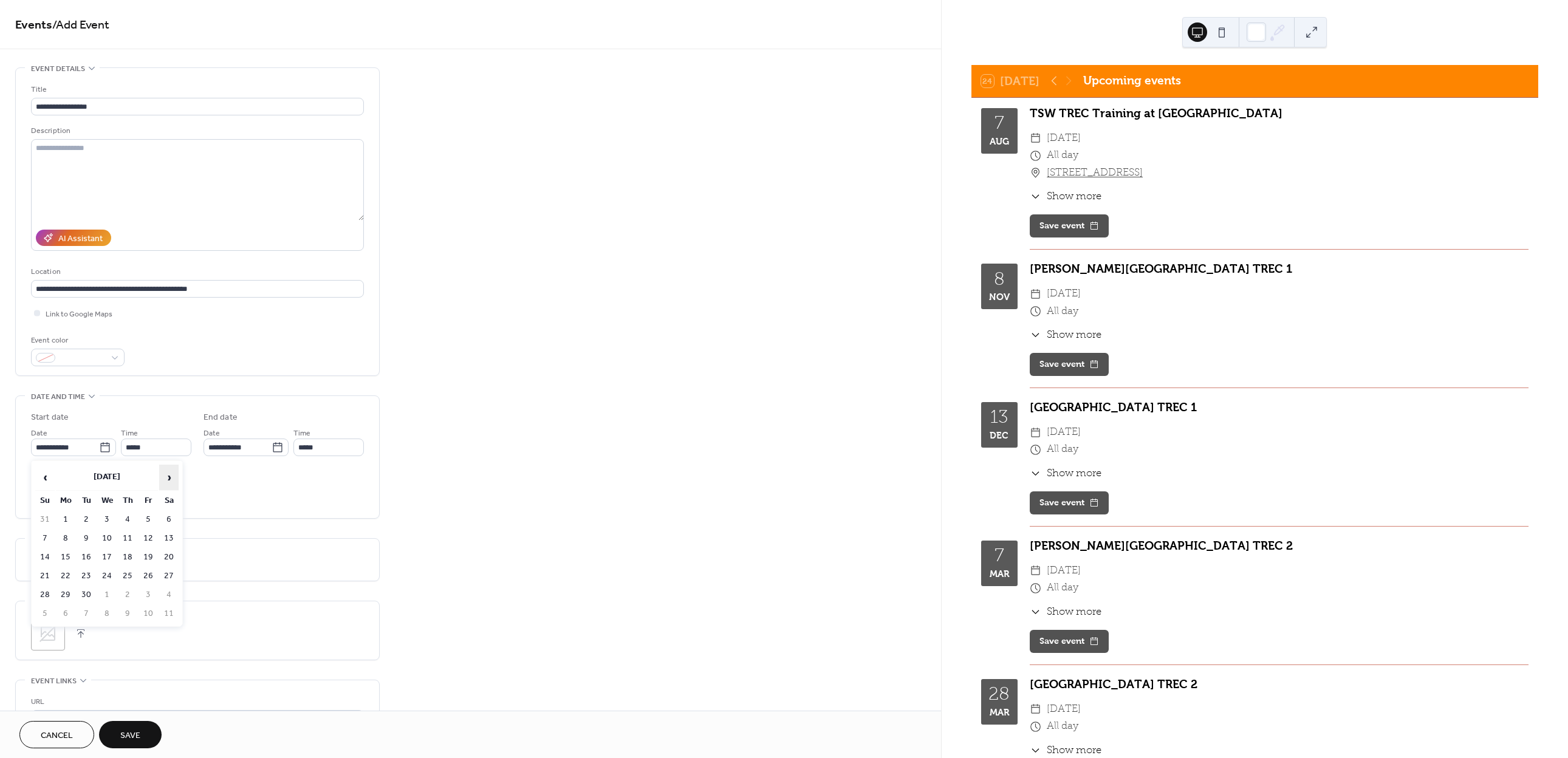 click on "›" at bounding box center [169, 477] 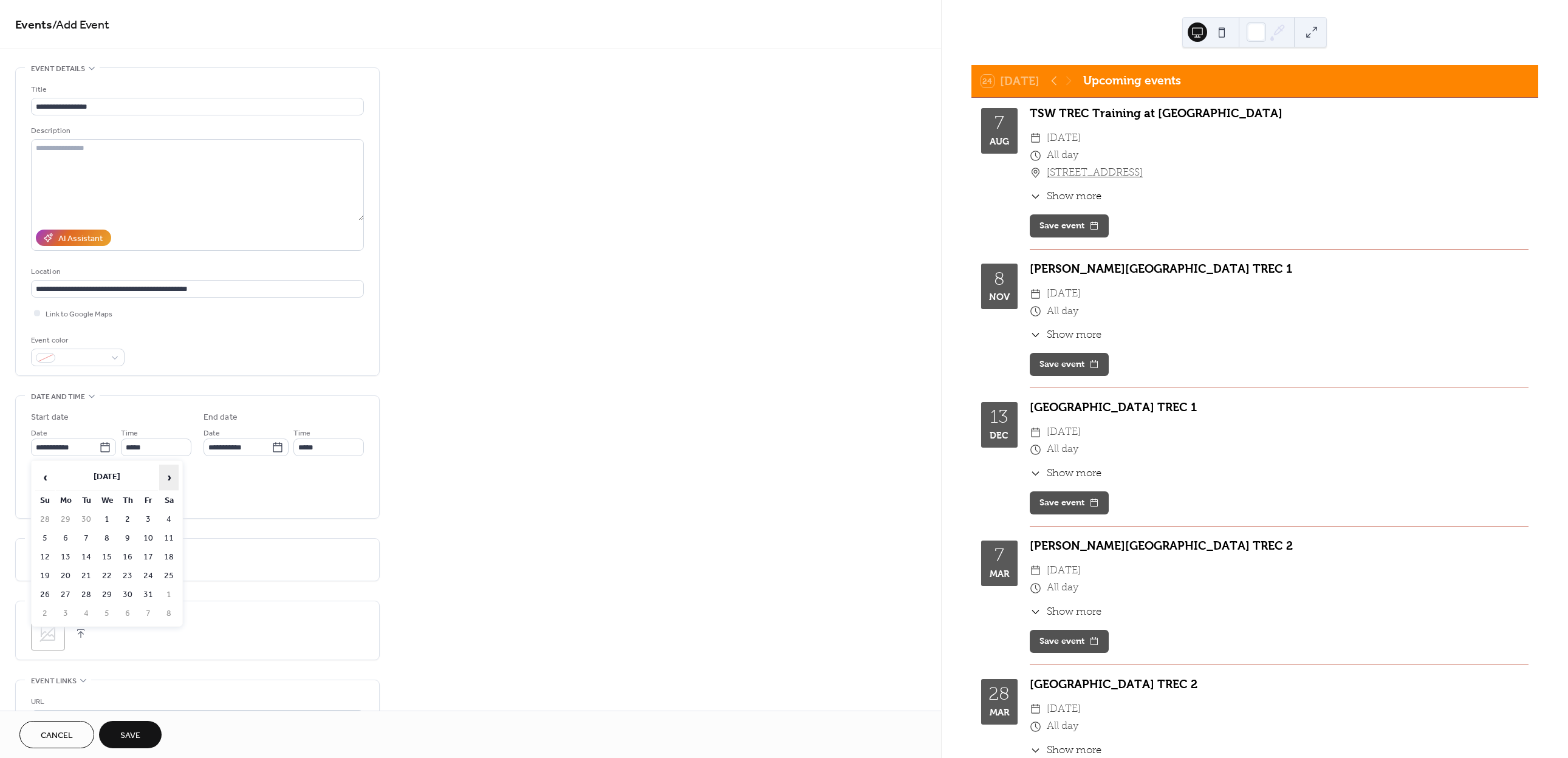 click on "›" at bounding box center (169, 477) 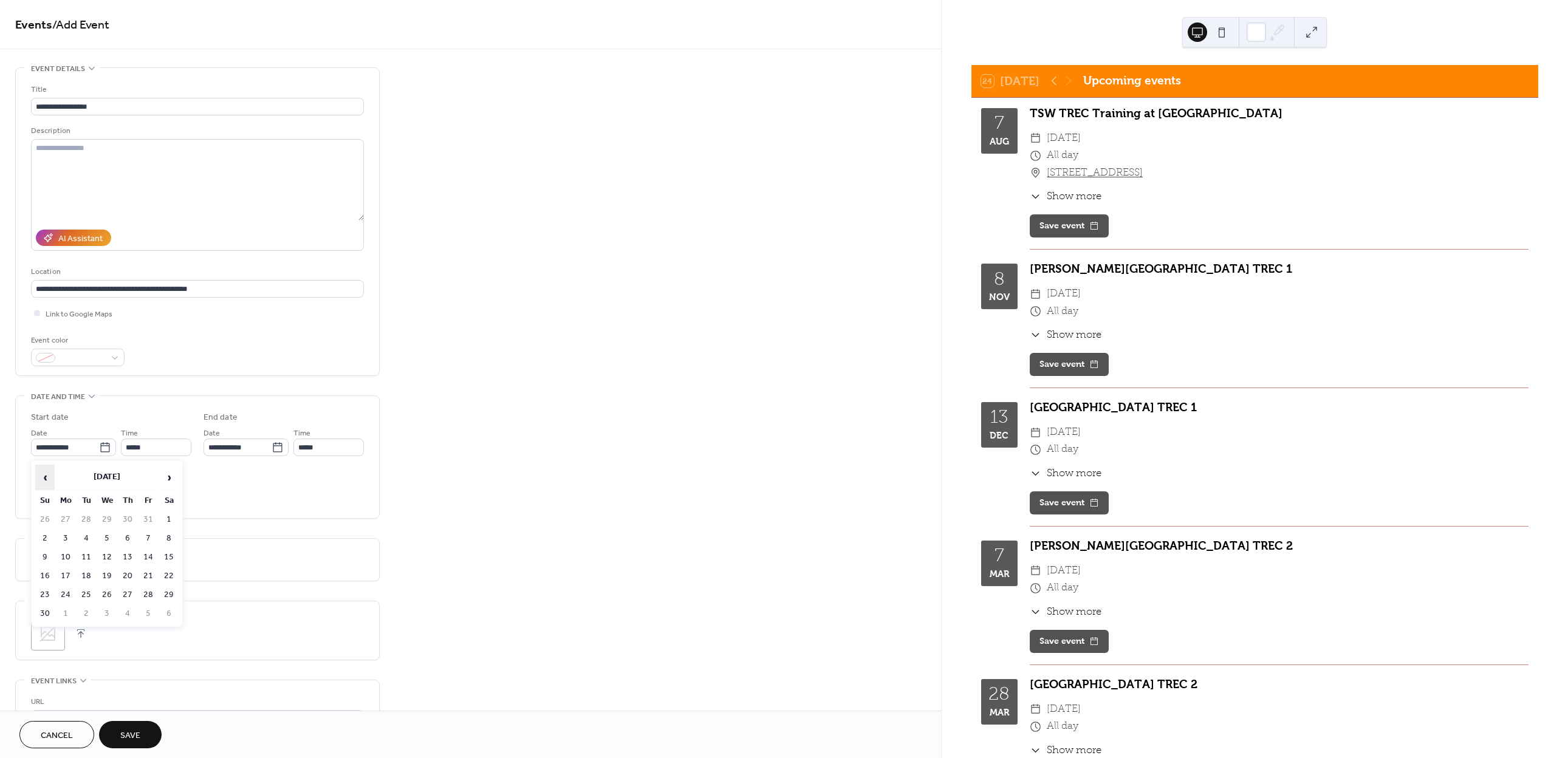 click on "‹" at bounding box center (45, 477) 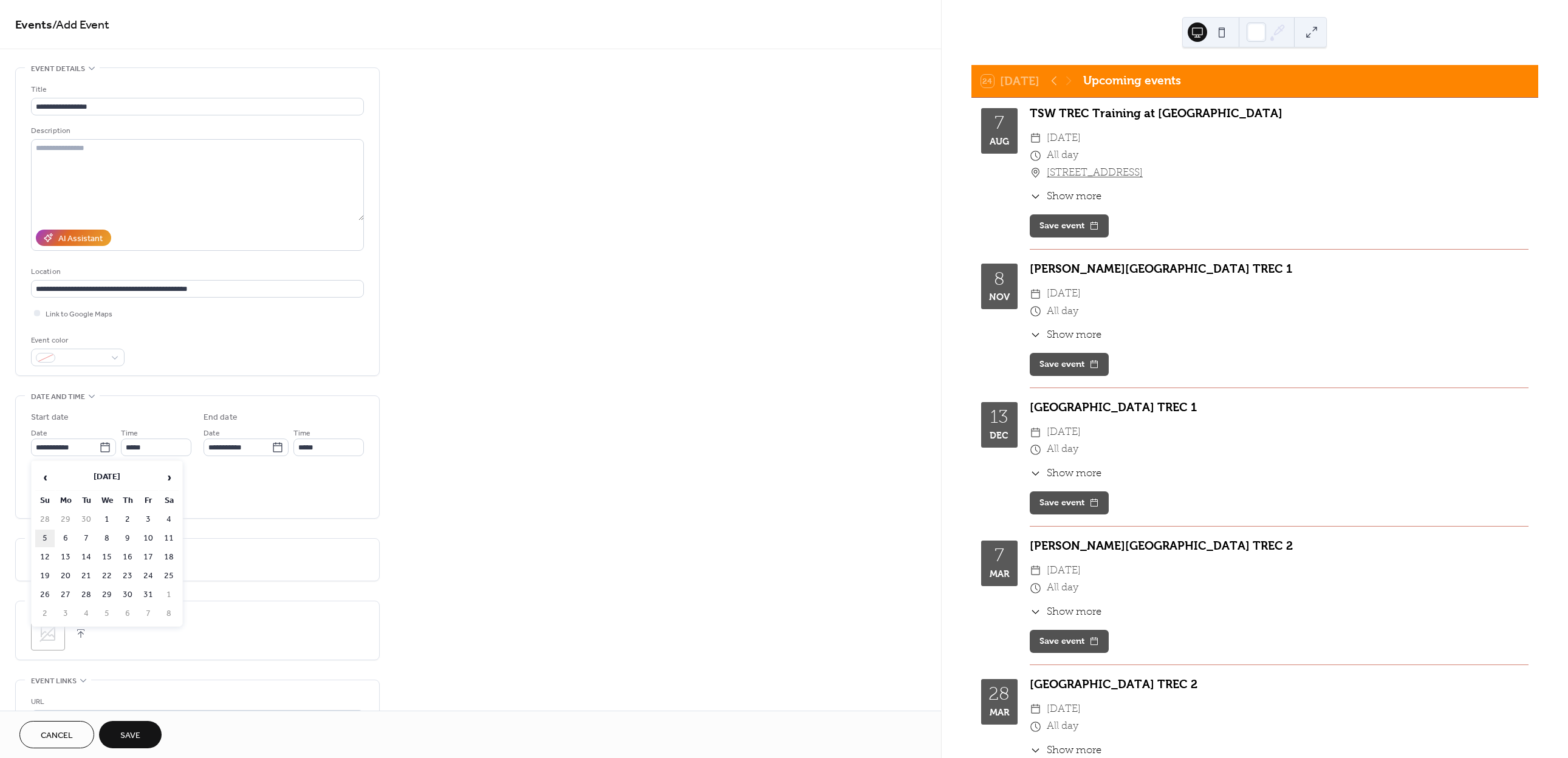 click on "5" at bounding box center [45, 538] 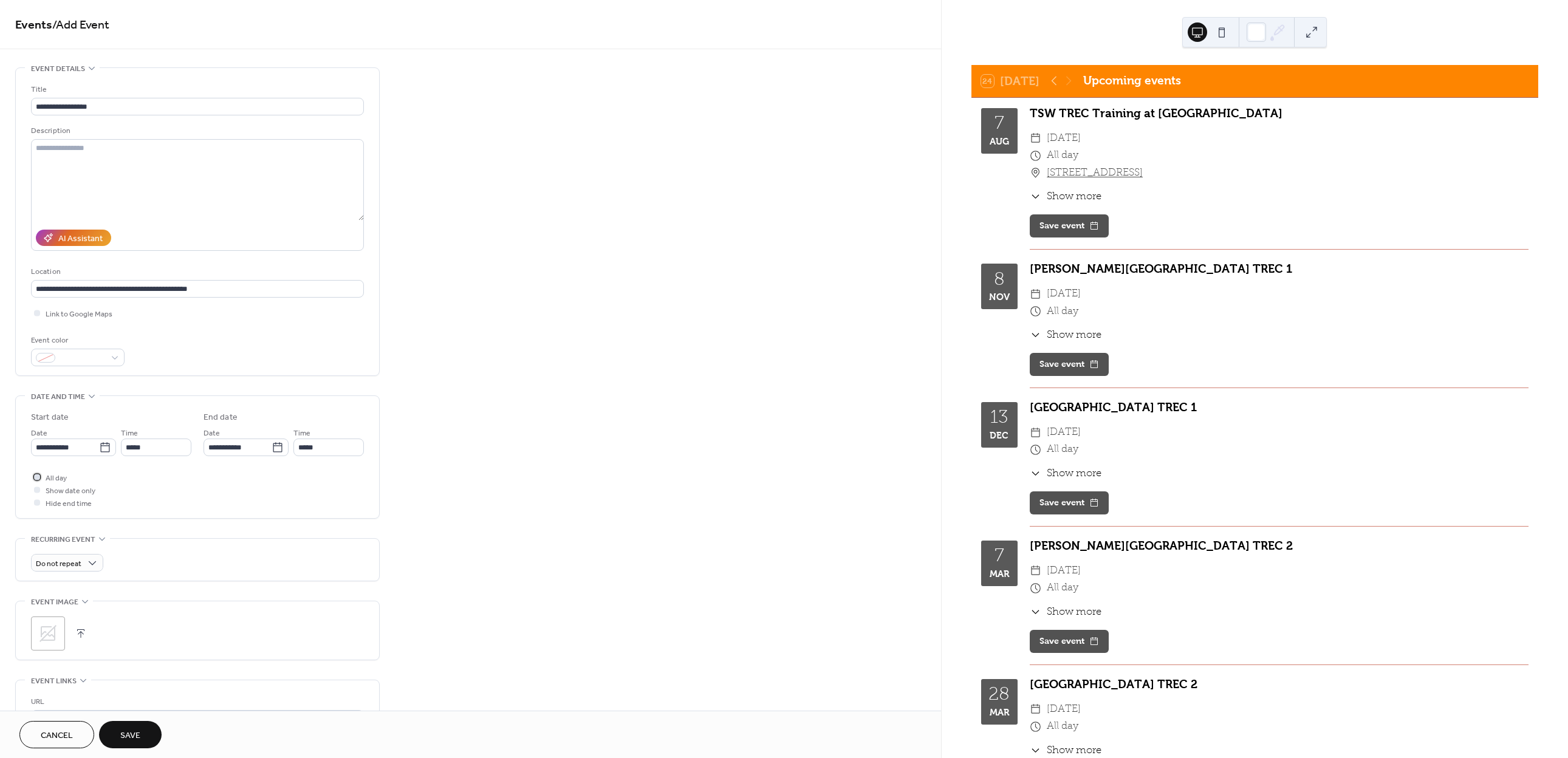click on "All day" at bounding box center [56, 478] 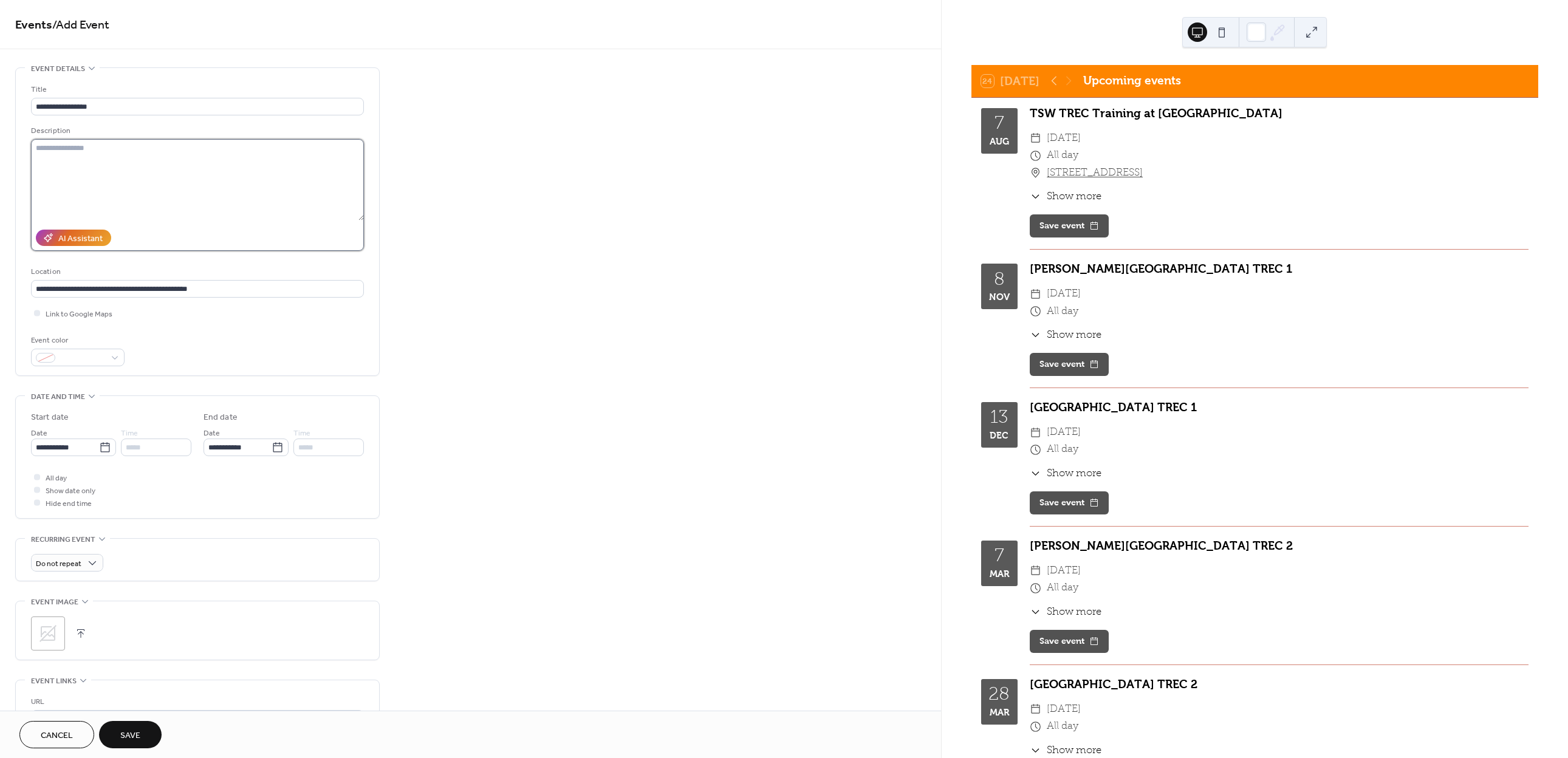 click at bounding box center (197, 180) 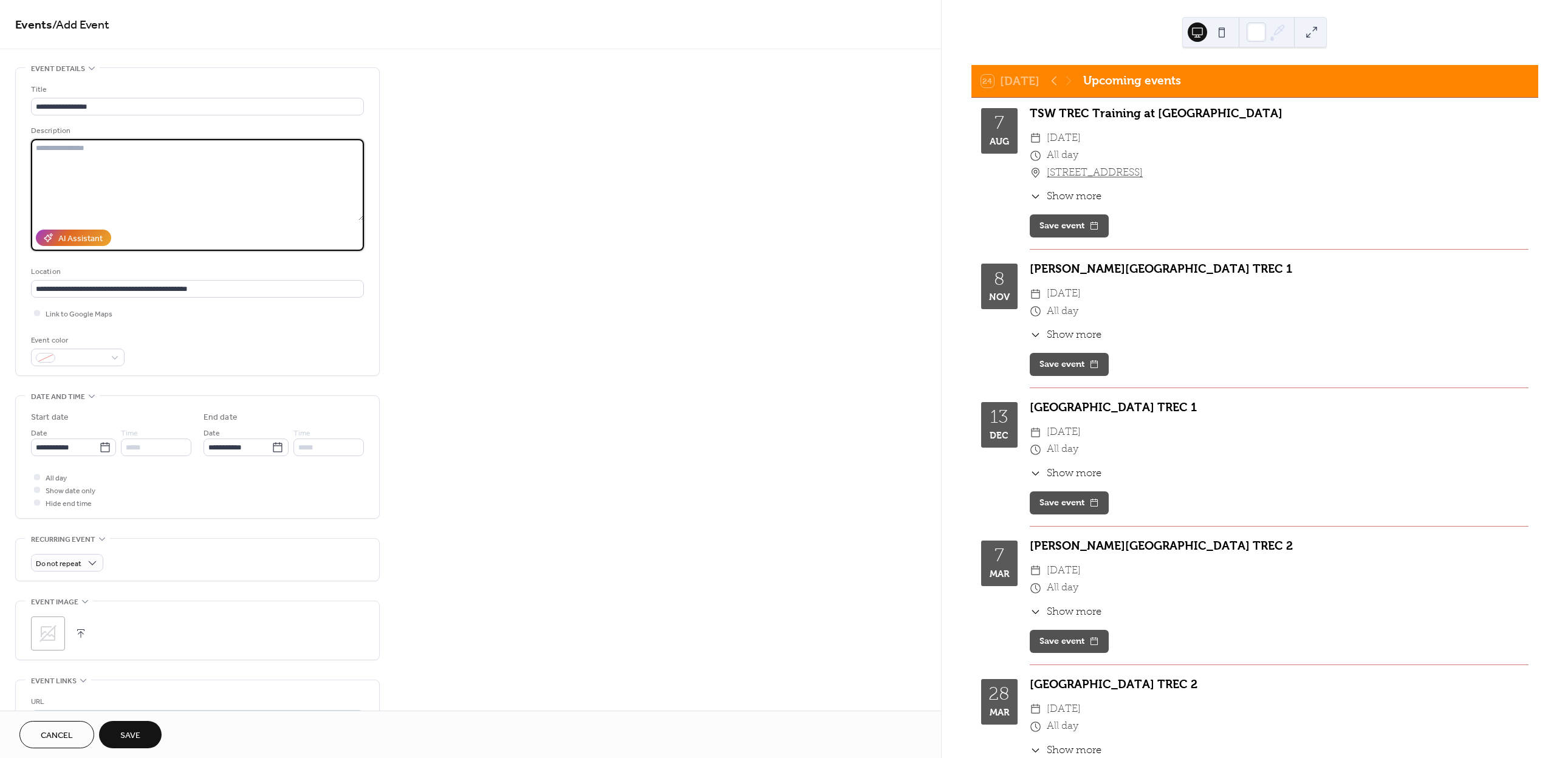 type on "*" 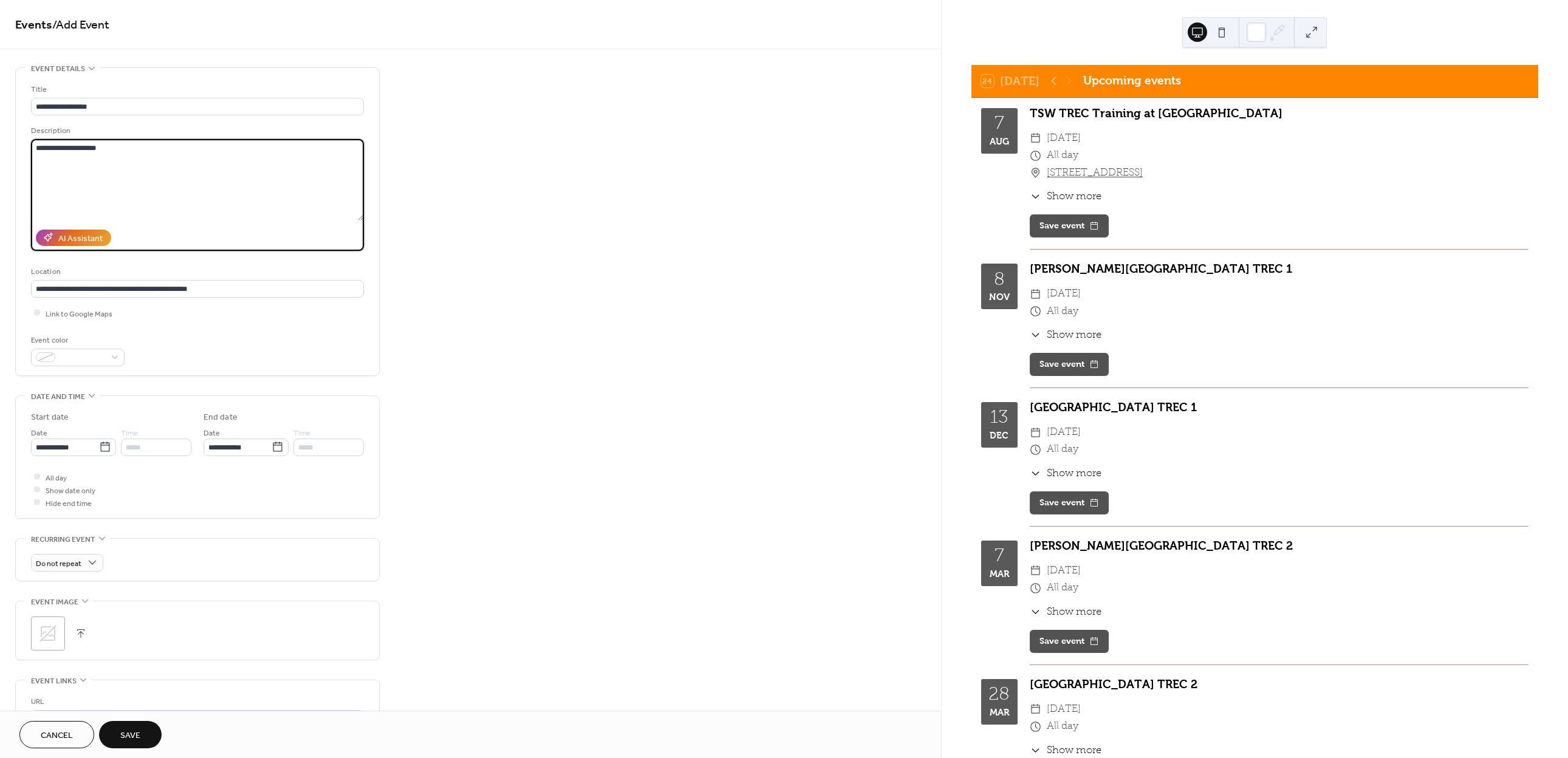 type on "**********" 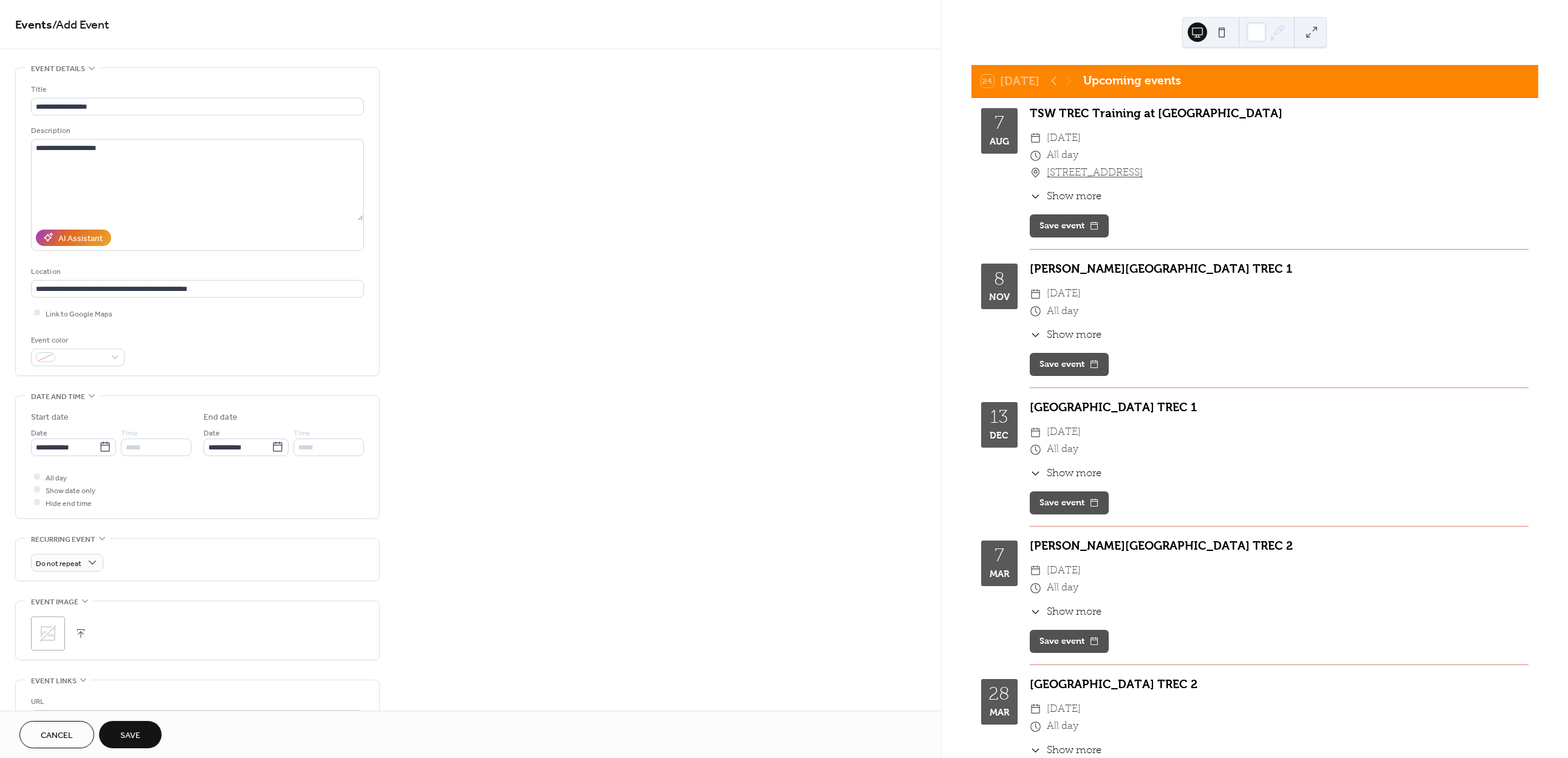 click on "Save" at bounding box center [130, 734] 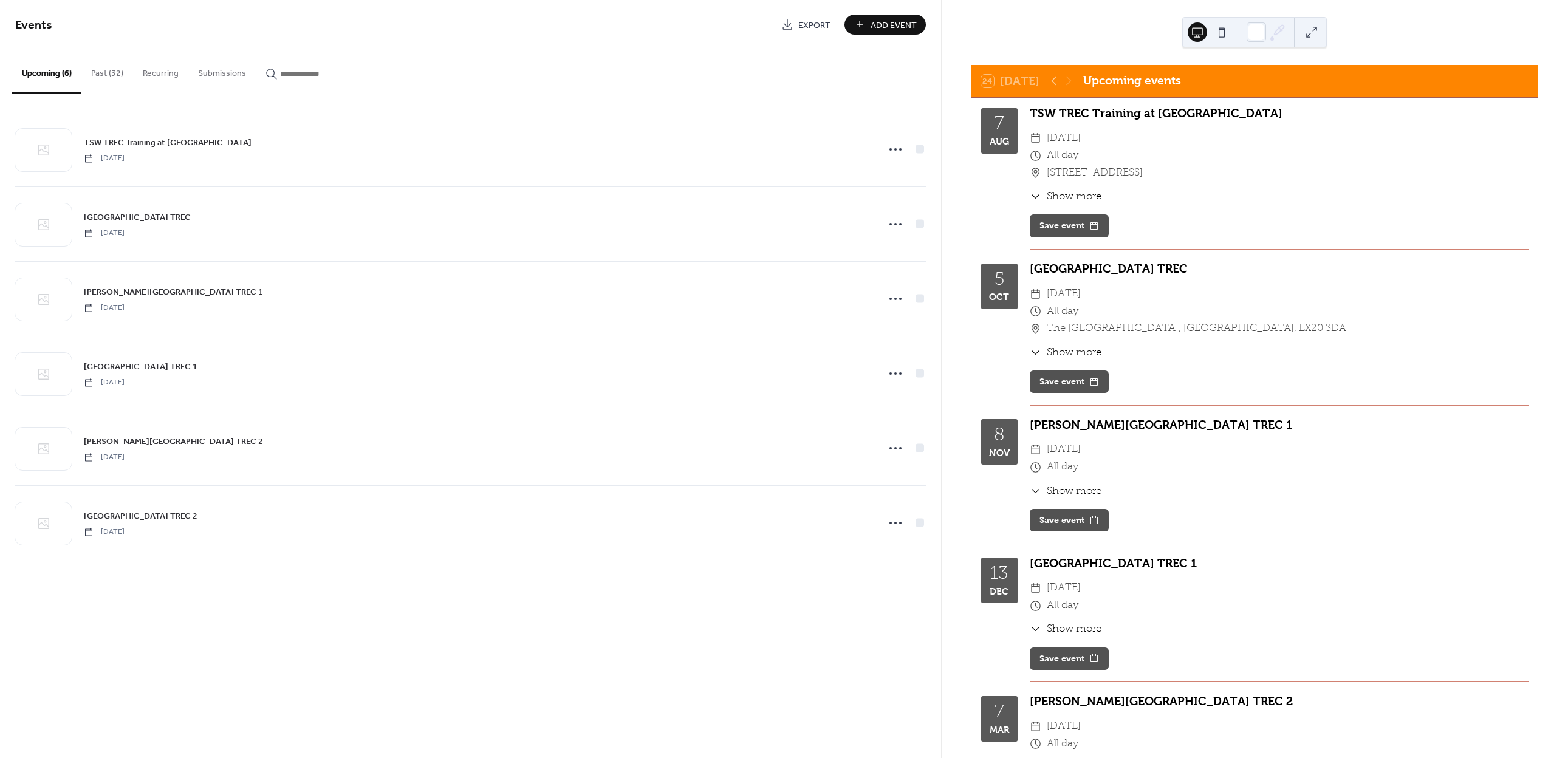 click on "Add Event" at bounding box center [894, 25] 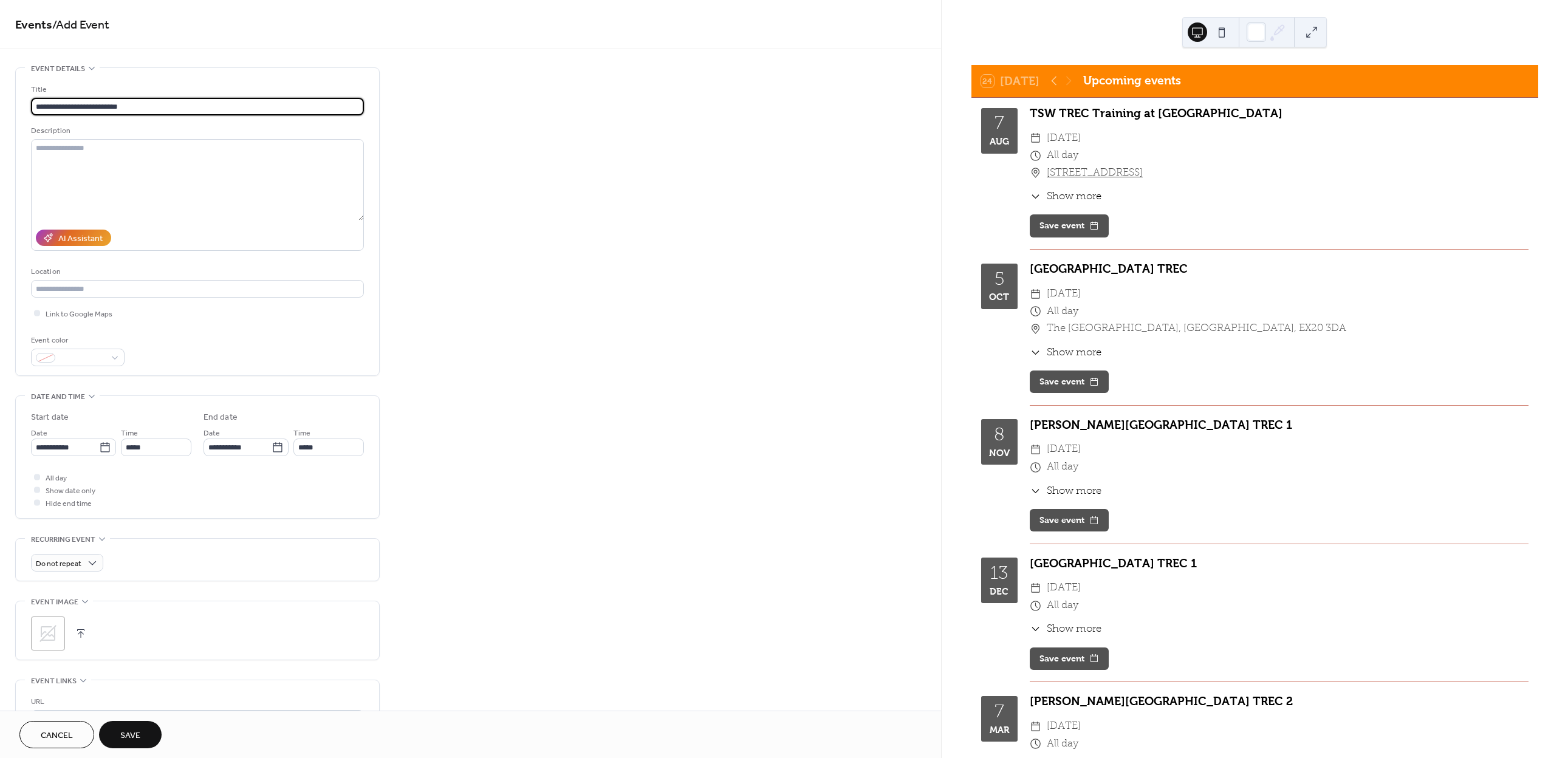 type on "**********" 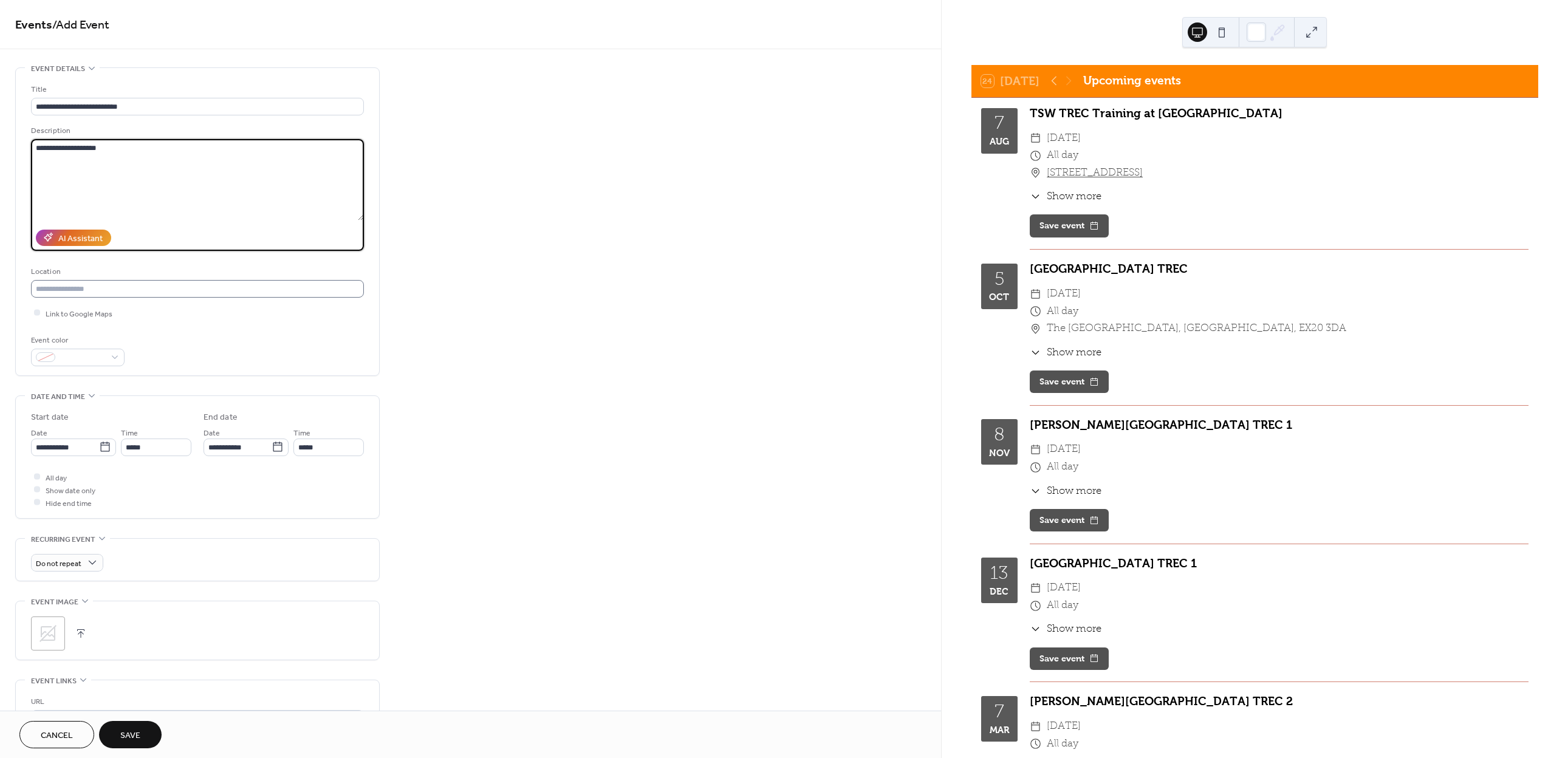 type on "**********" 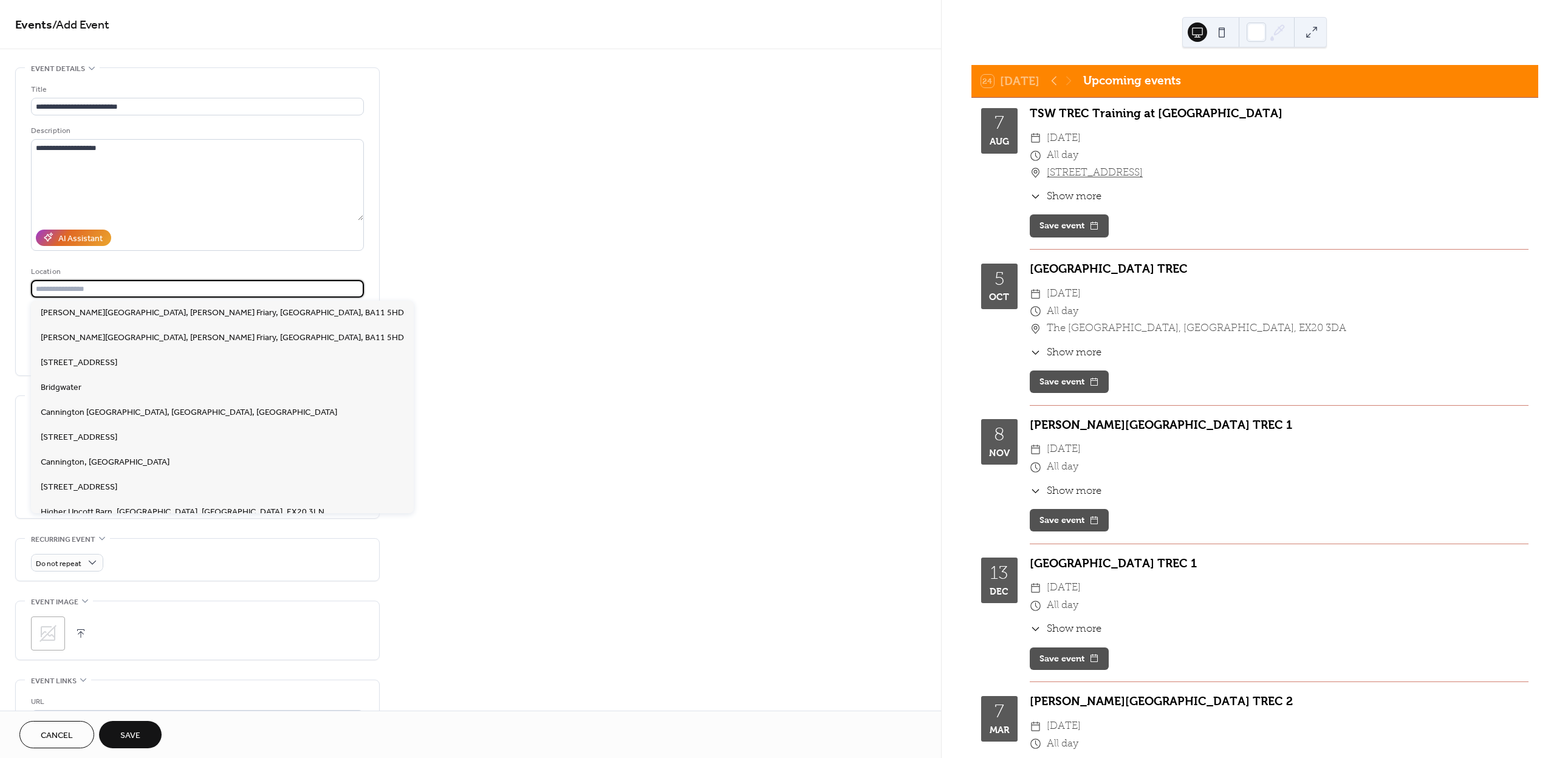 click at bounding box center [197, 289] 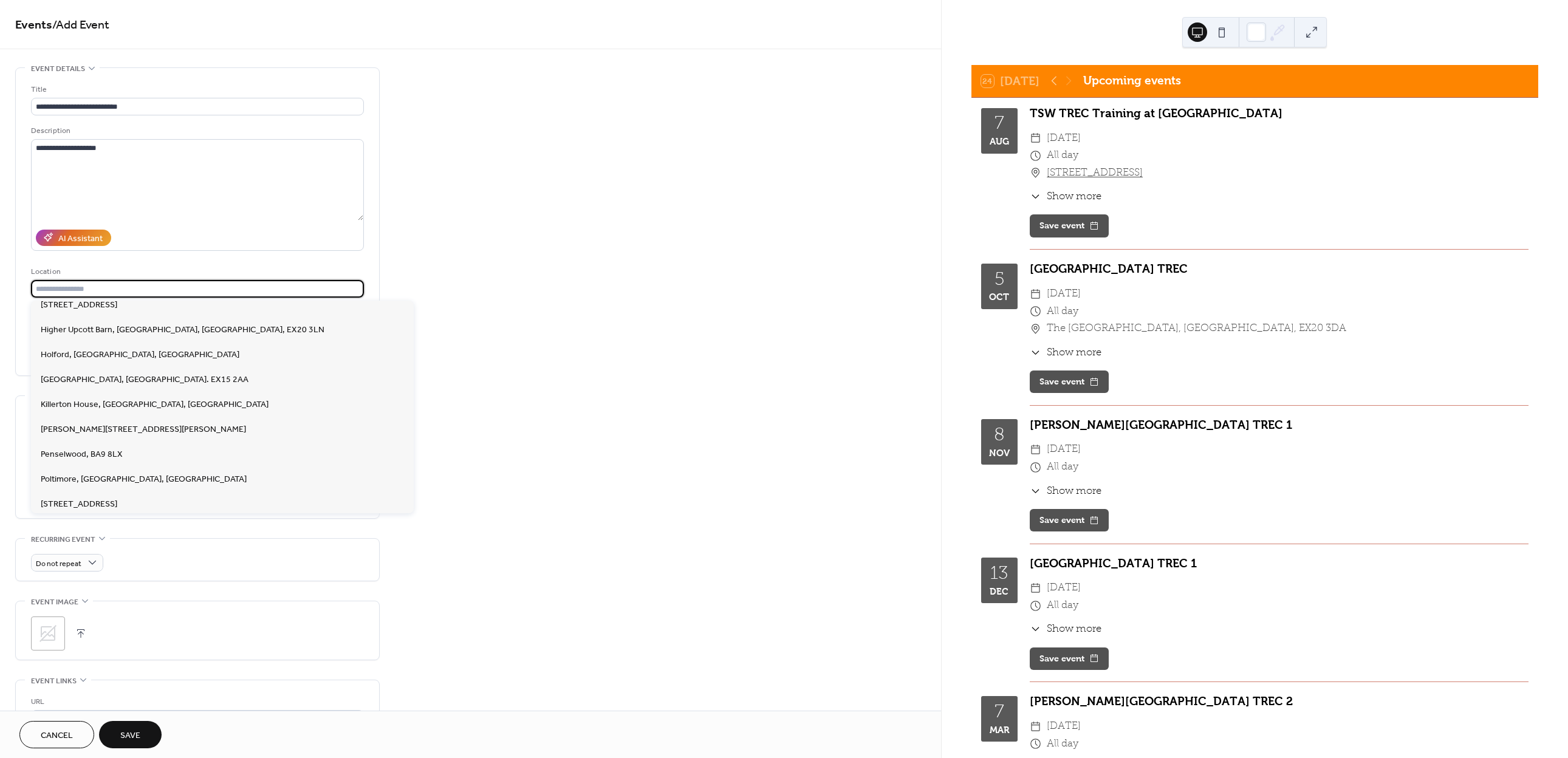 scroll, scrollTop: 321, scrollLeft: 0, axis: vertical 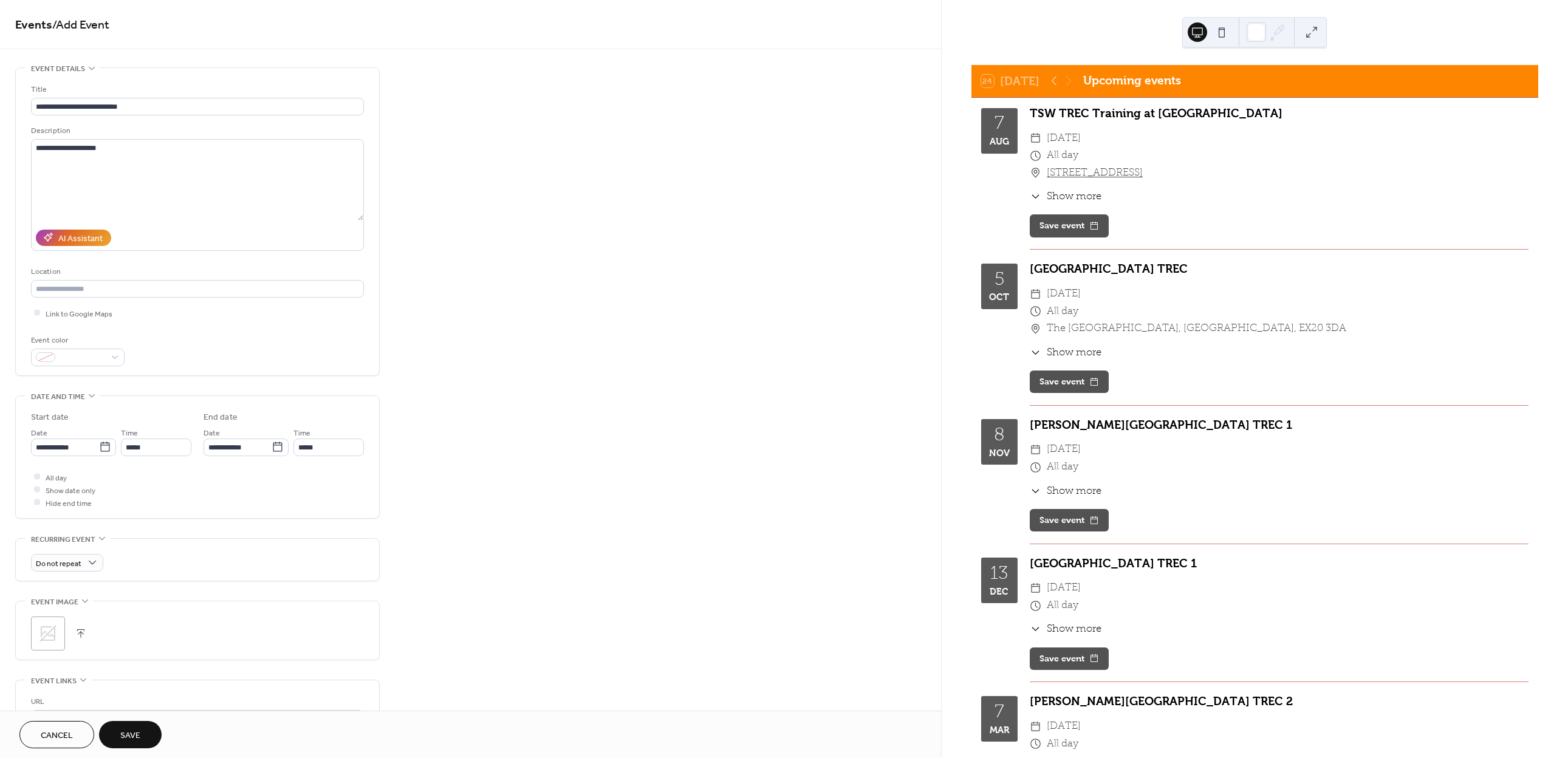 click on "**********" at bounding box center [470, 485] 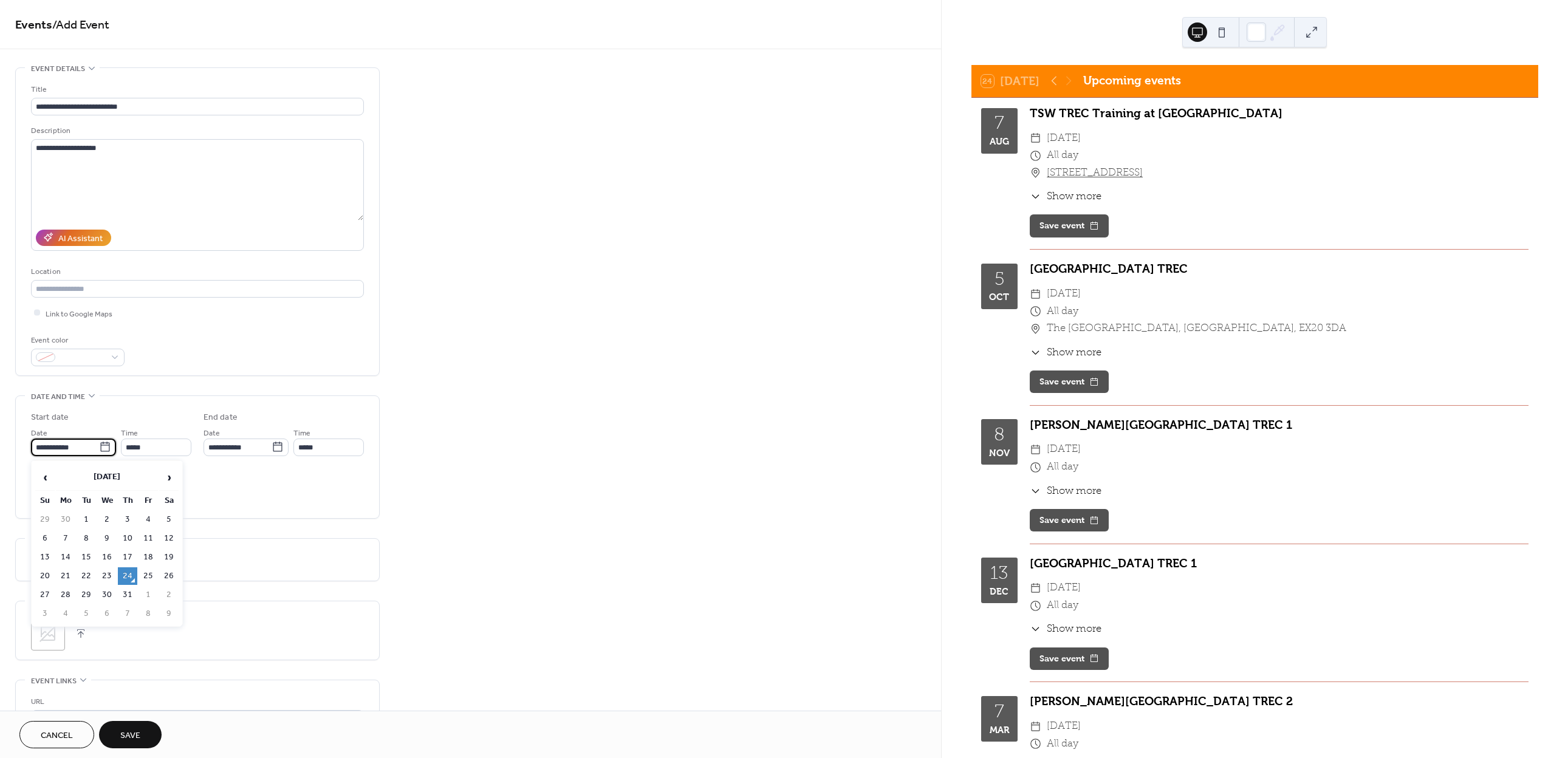 click on "**********" at bounding box center (65, 447) 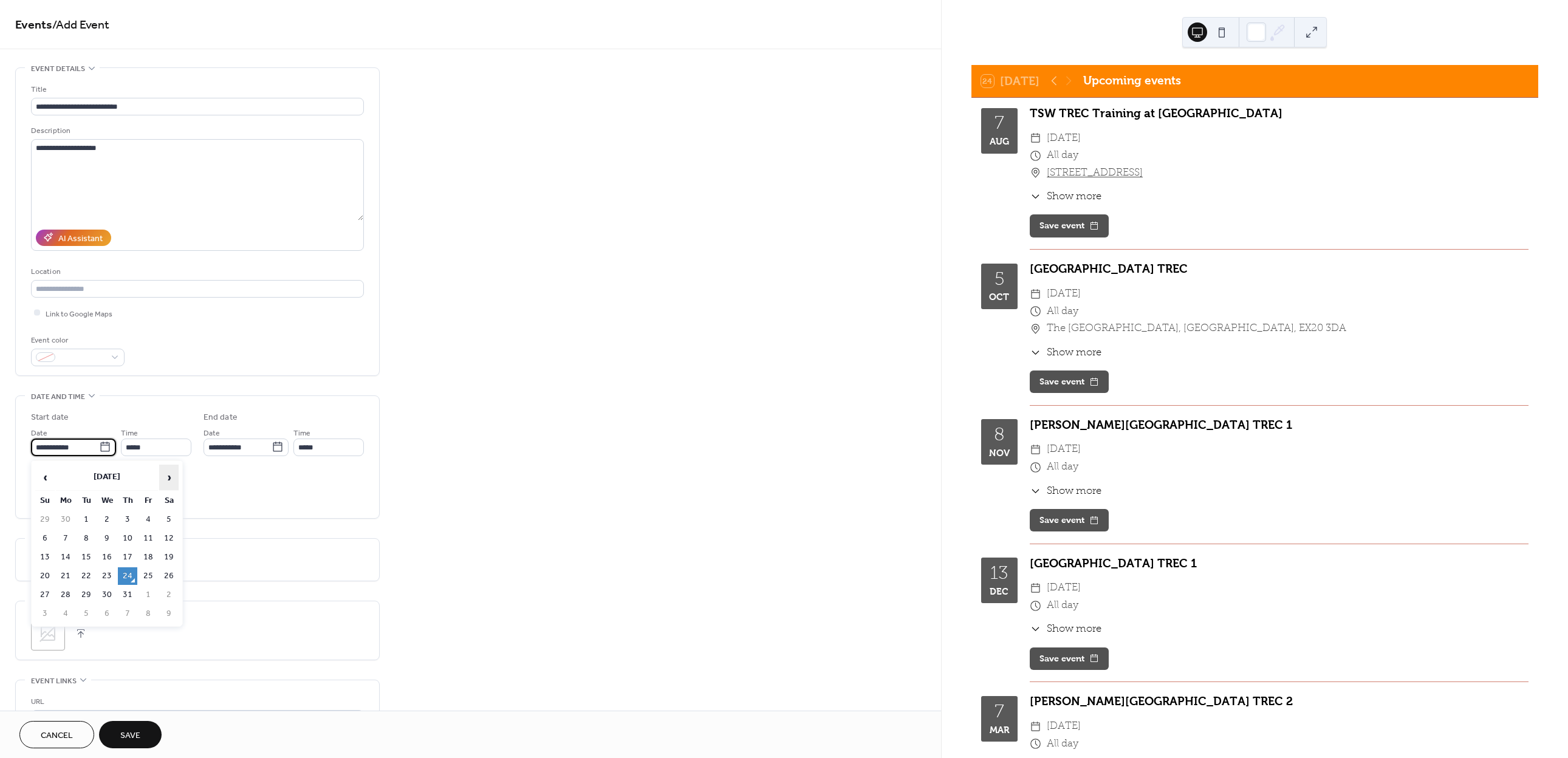 click on "›" at bounding box center (169, 477) 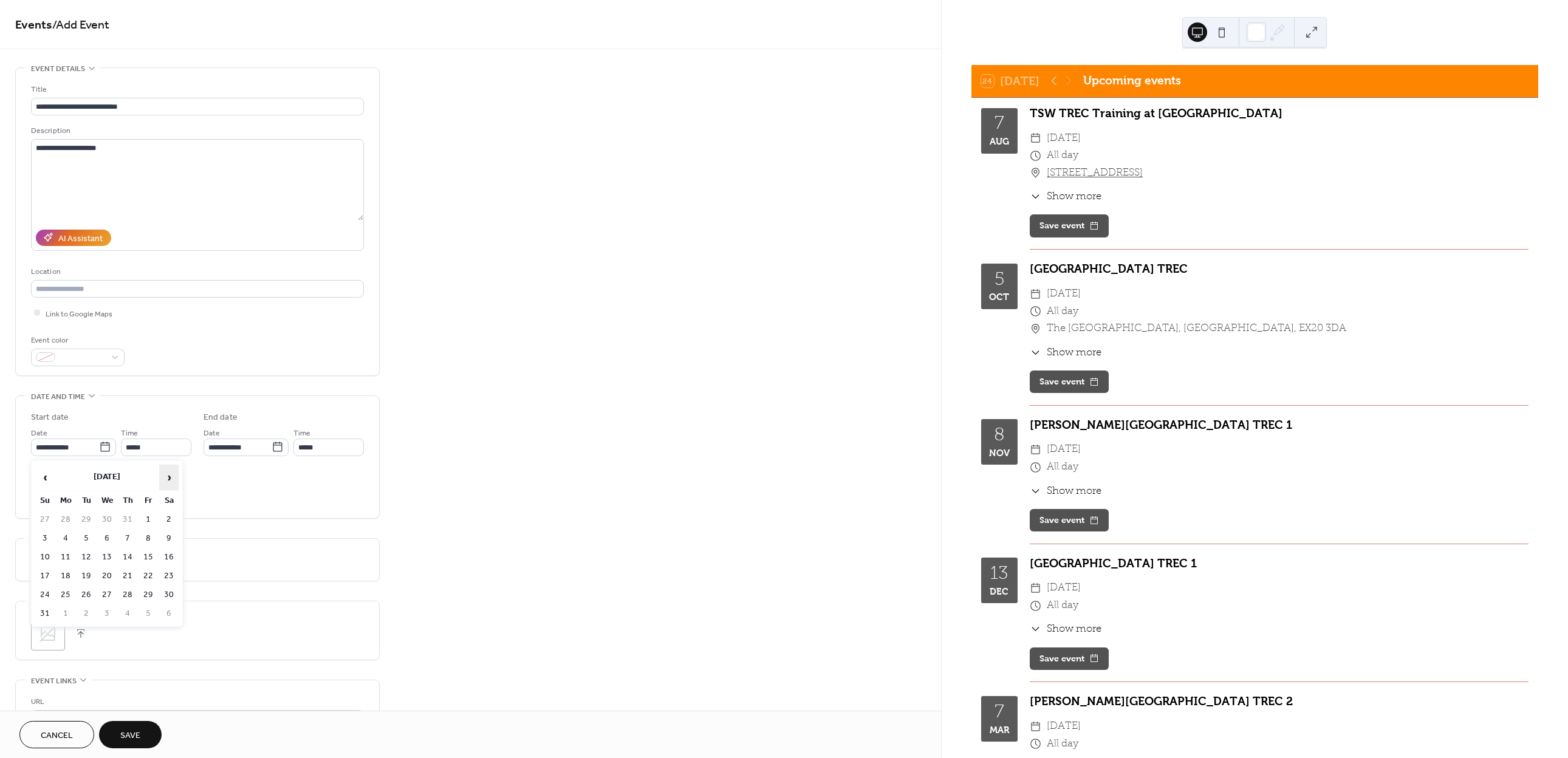 click on "›" at bounding box center (169, 477) 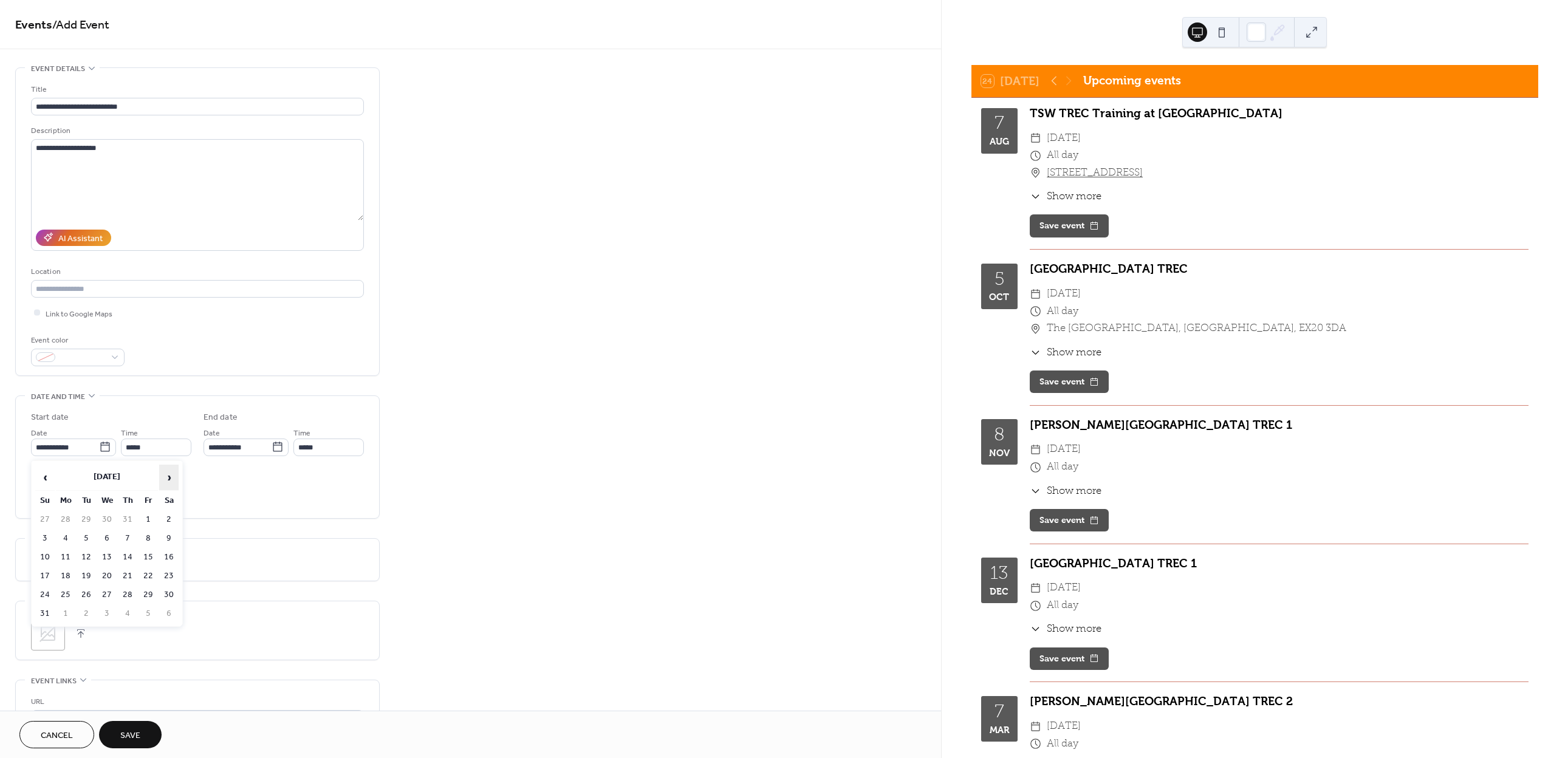 click on "›" at bounding box center [169, 477] 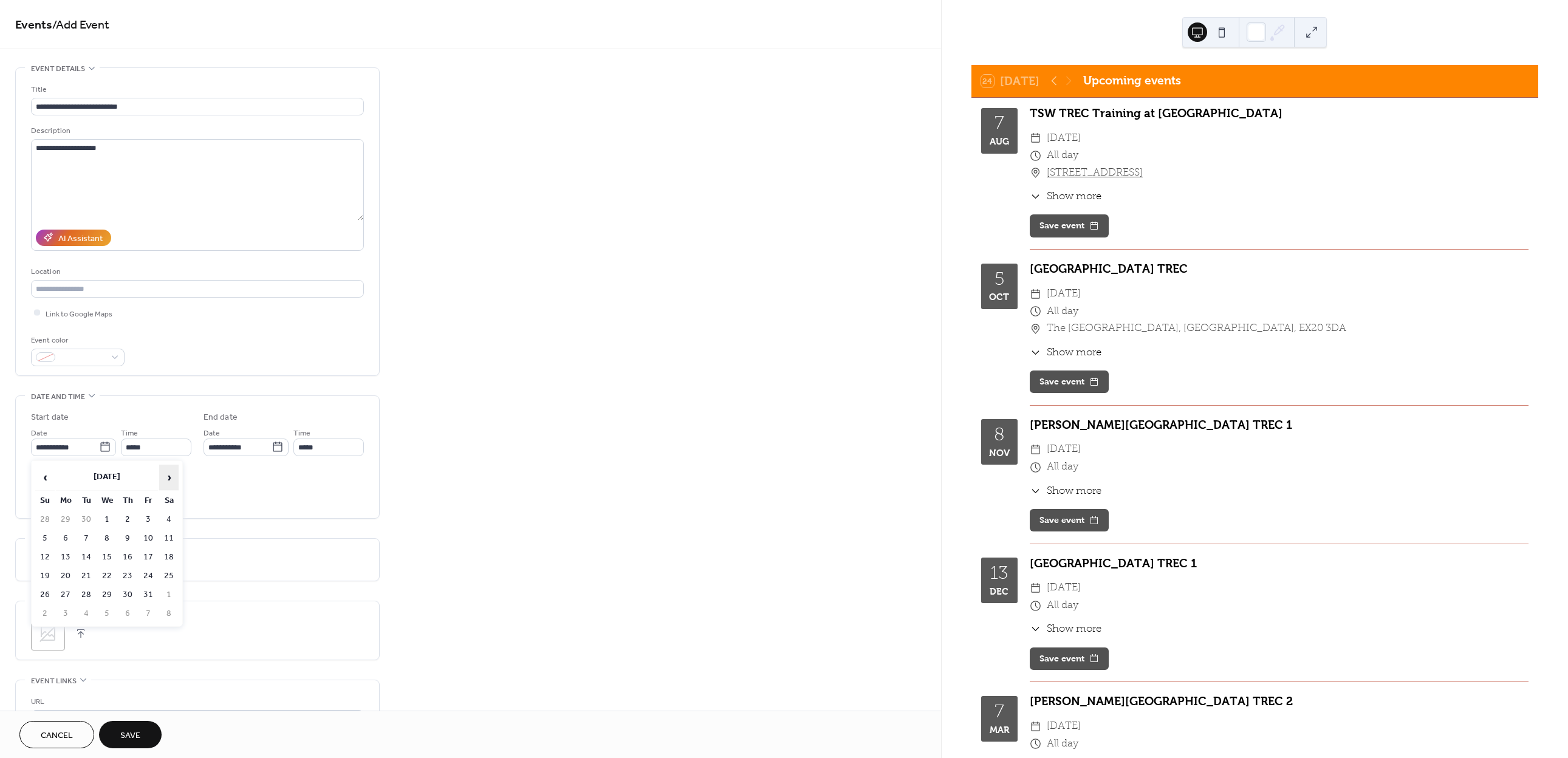 click on "›" at bounding box center [169, 477] 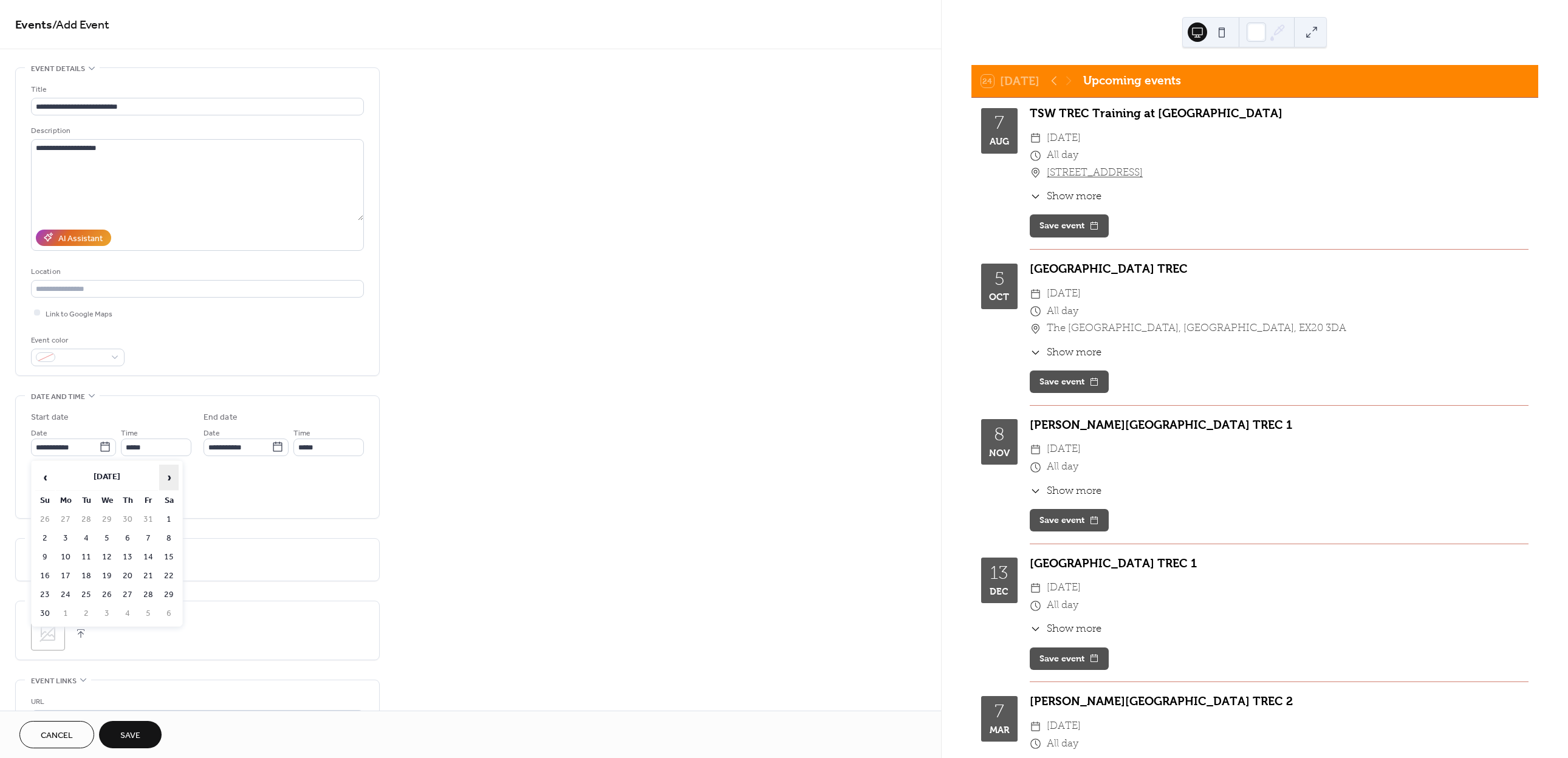 click on "›" at bounding box center (169, 477) 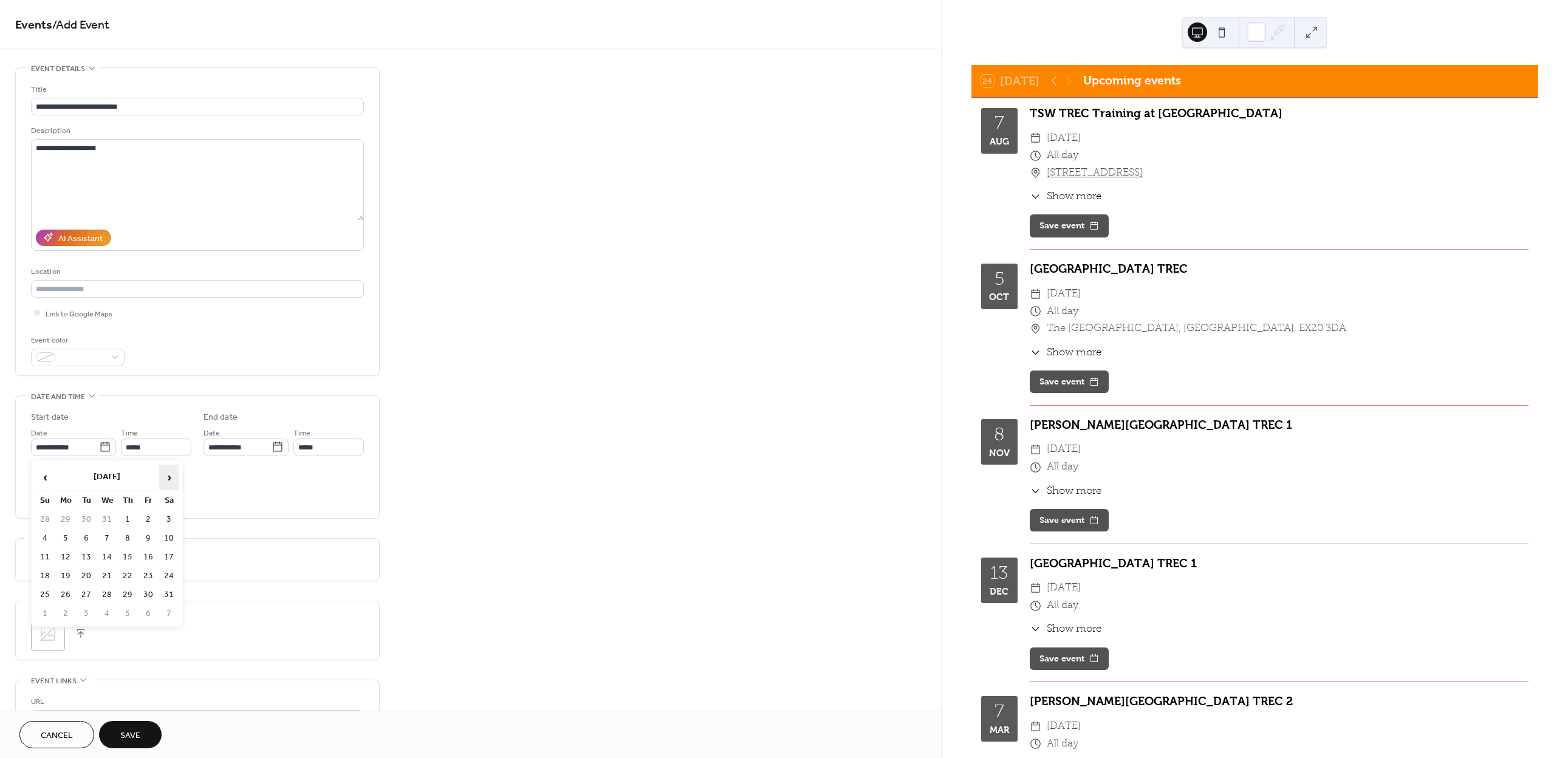 click on "›" at bounding box center [169, 477] 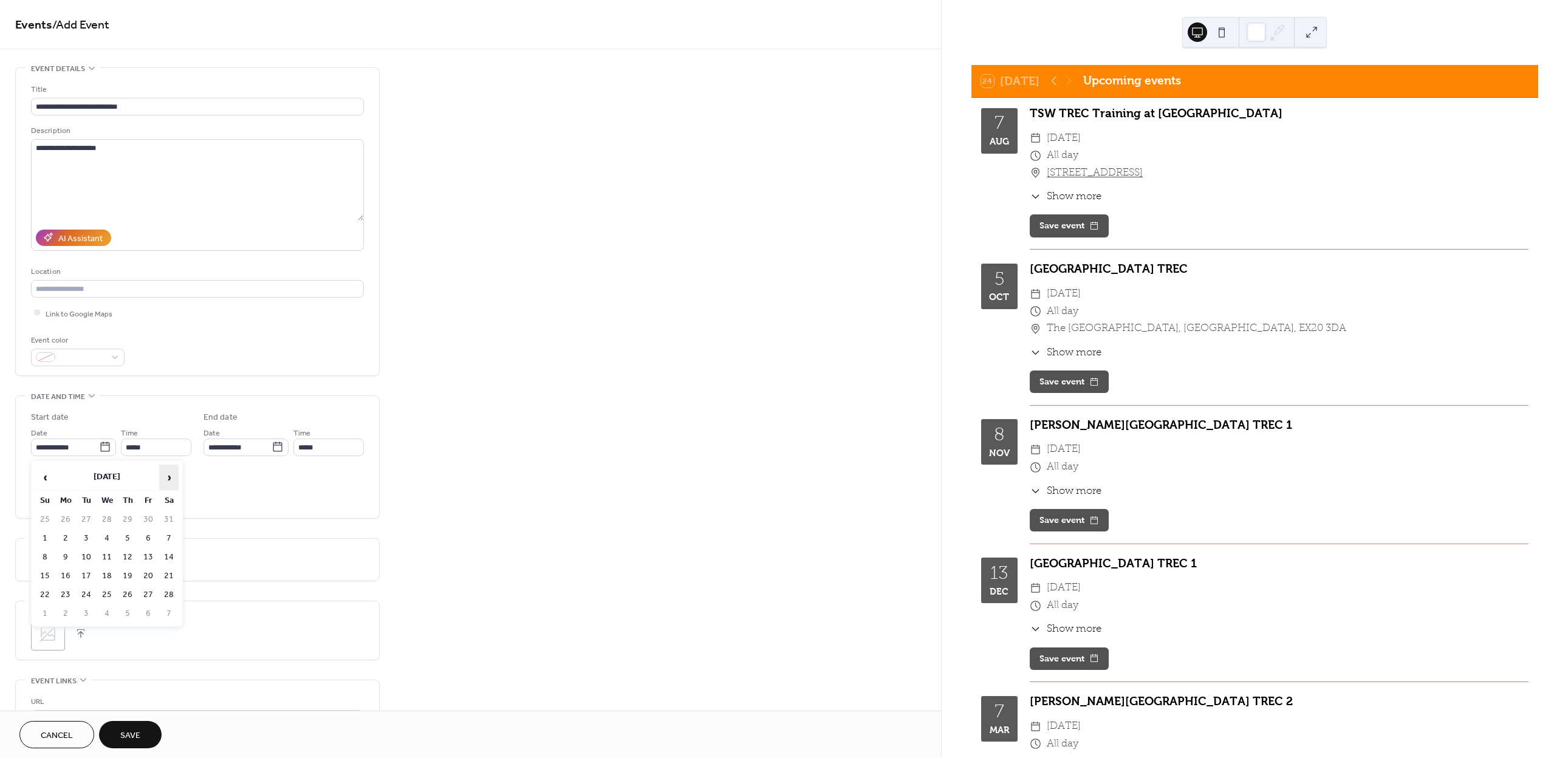 click on "›" at bounding box center (169, 477) 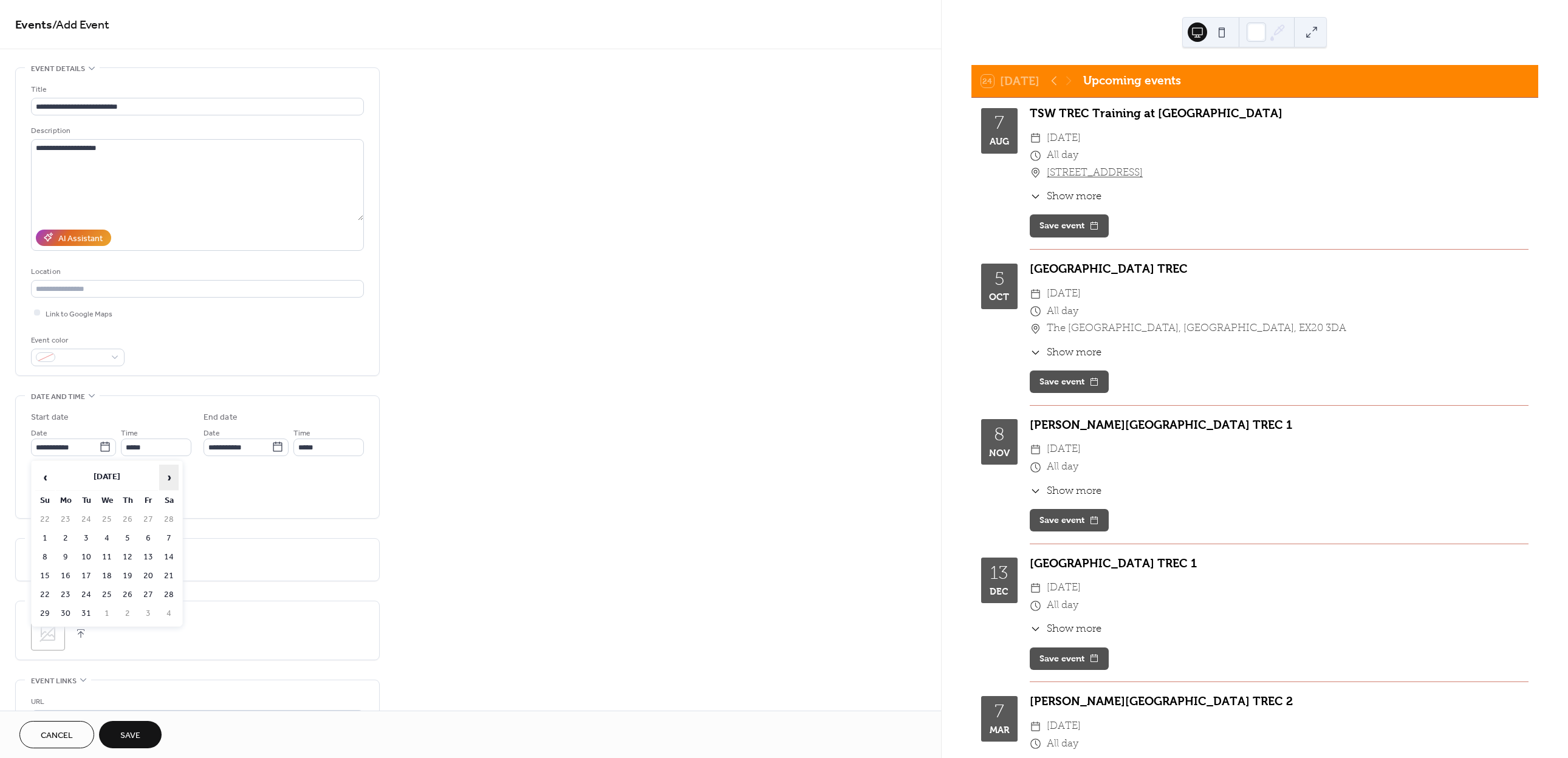 click on "›" at bounding box center [169, 477] 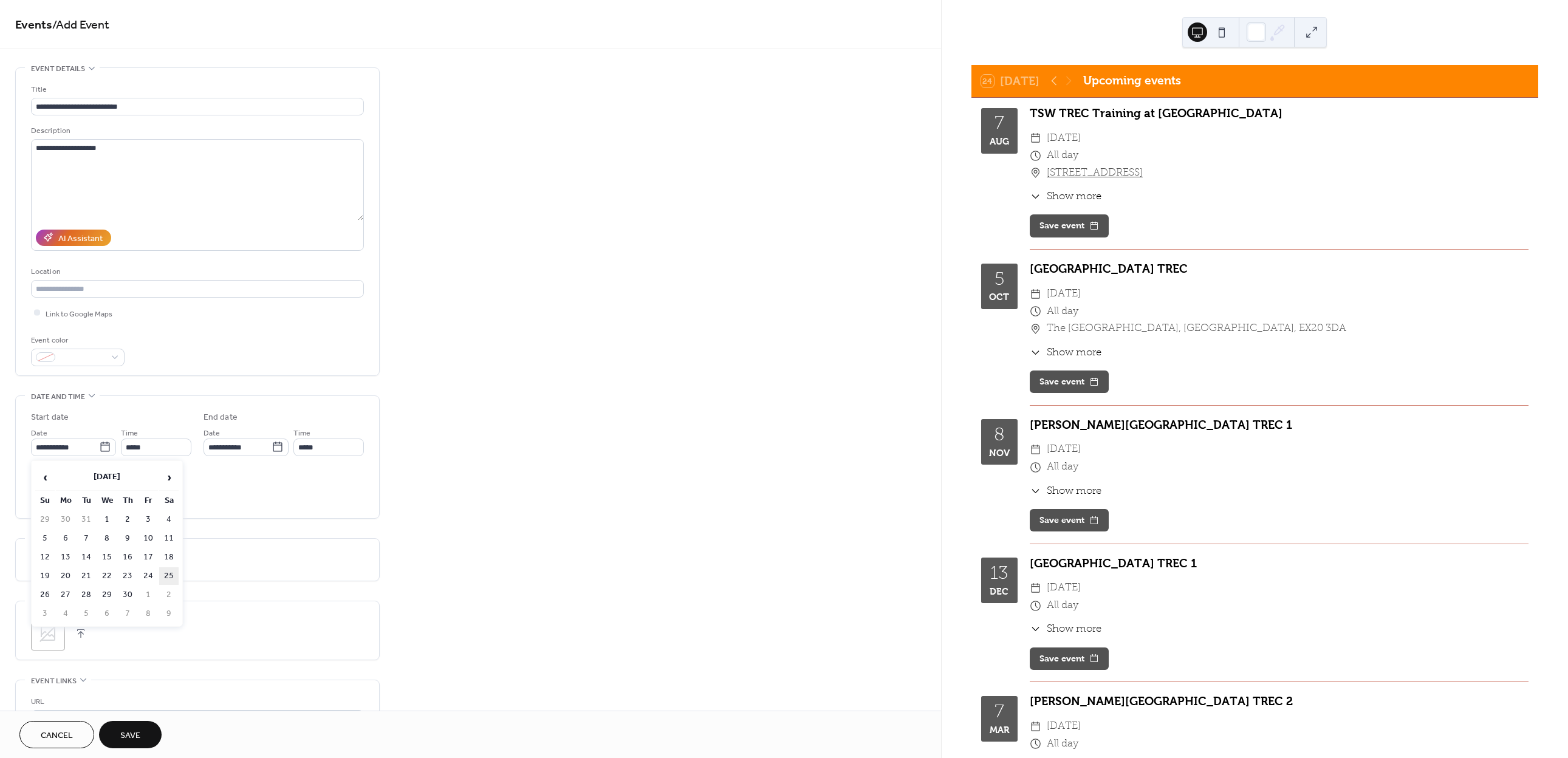 click on "25" at bounding box center [169, 576] 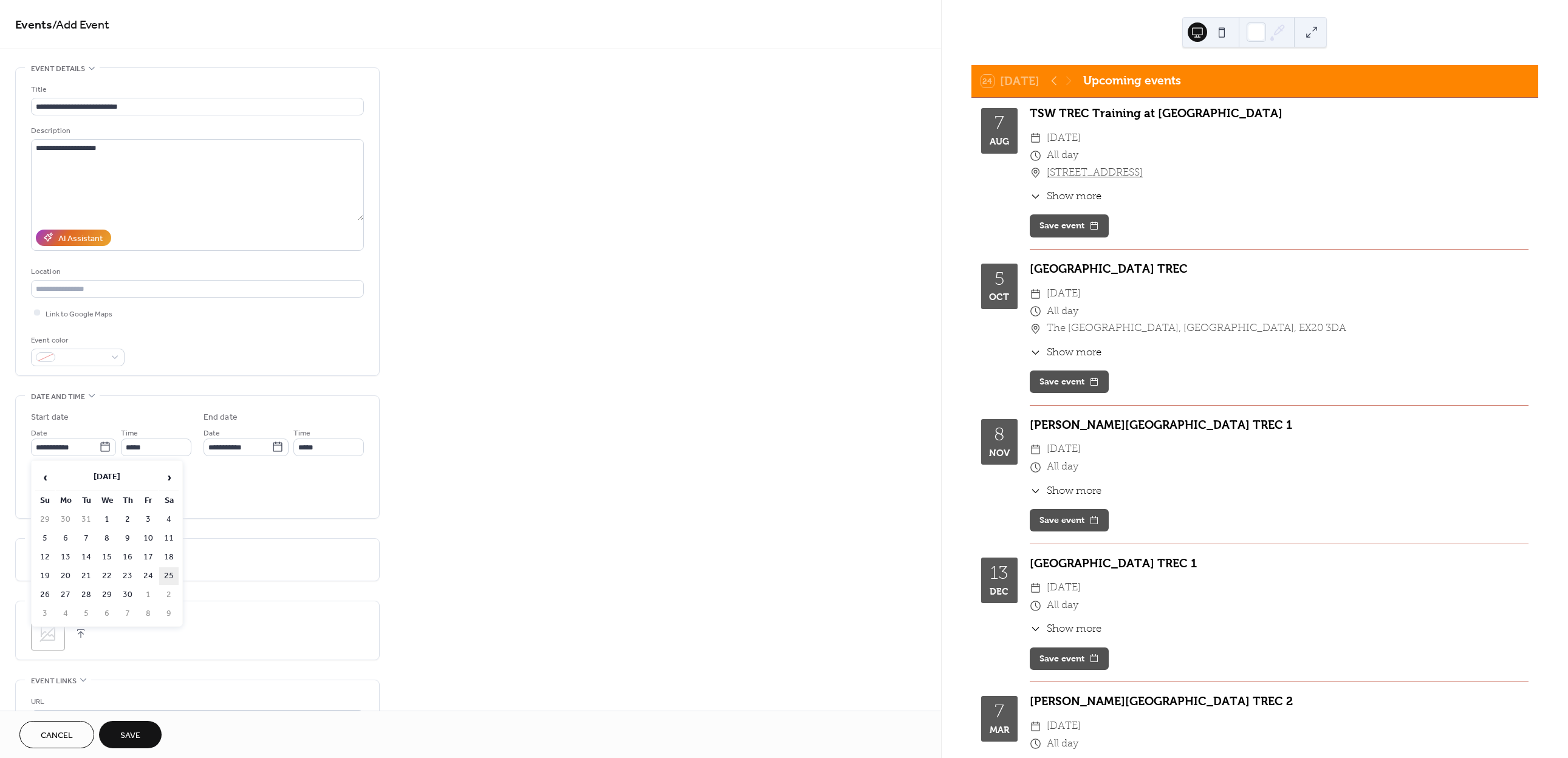 type on "**********" 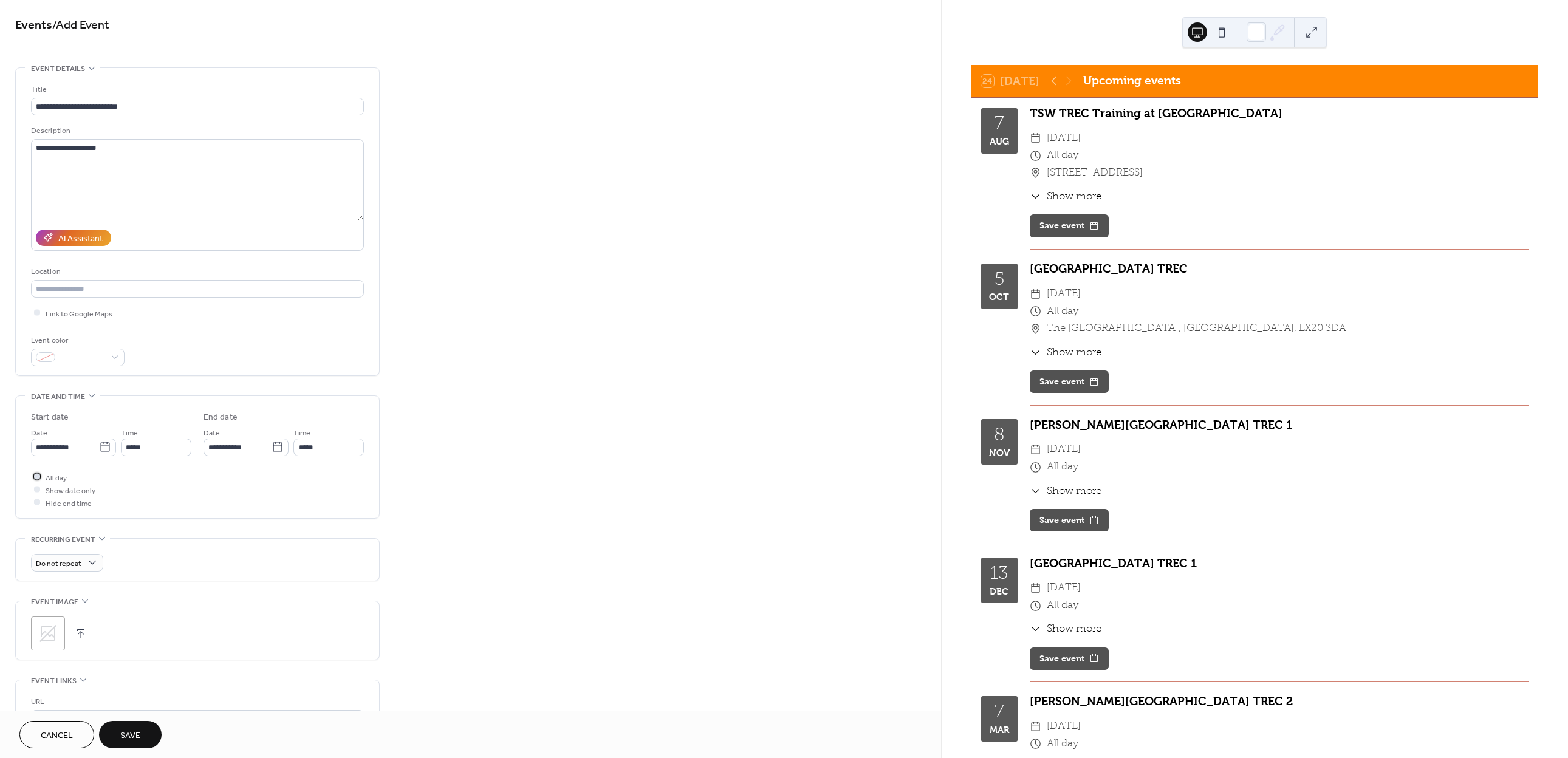 click on "All day" at bounding box center (56, 477) 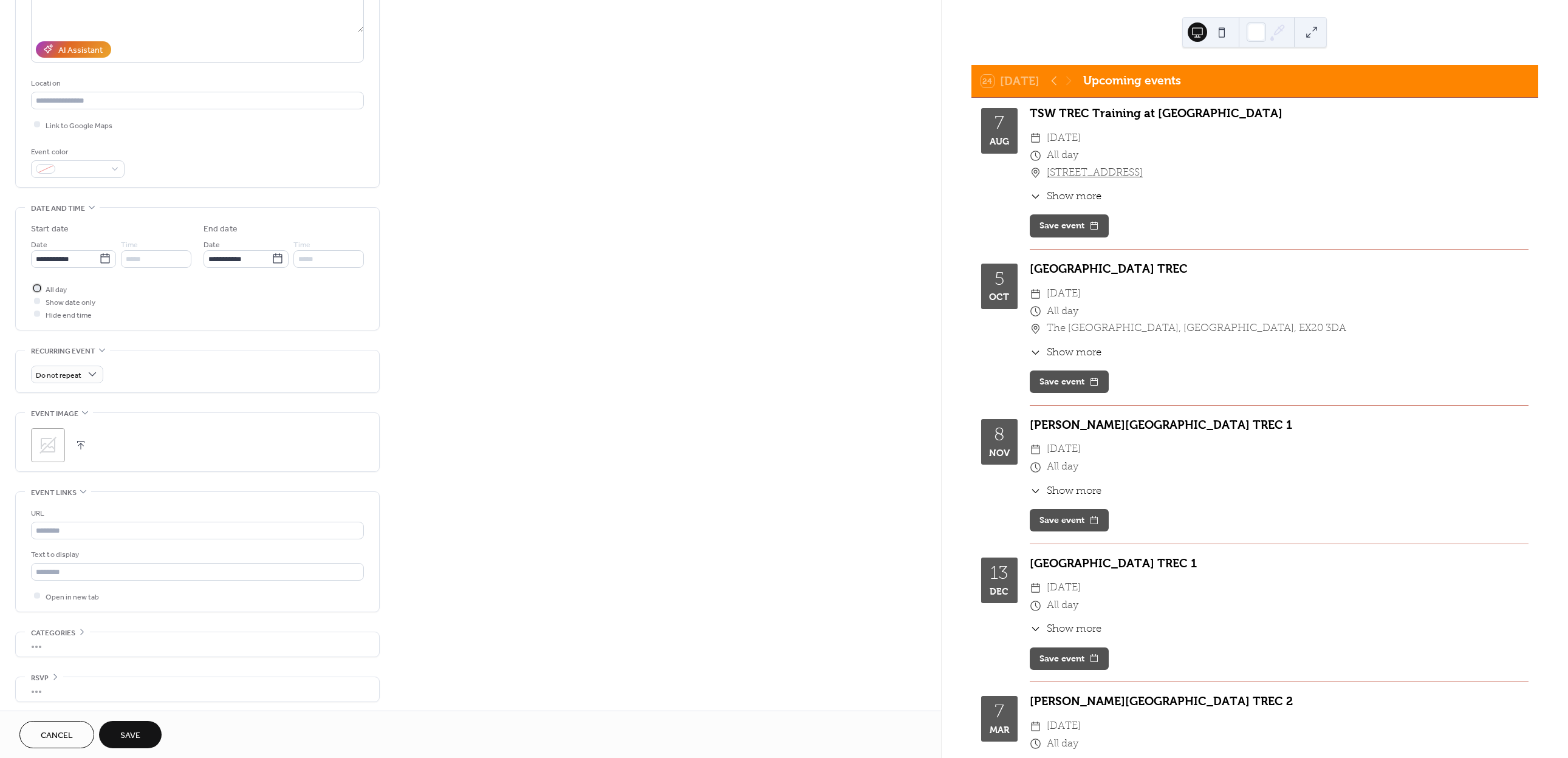 scroll, scrollTop: 197, scrollLeft: 0, axis: vertical 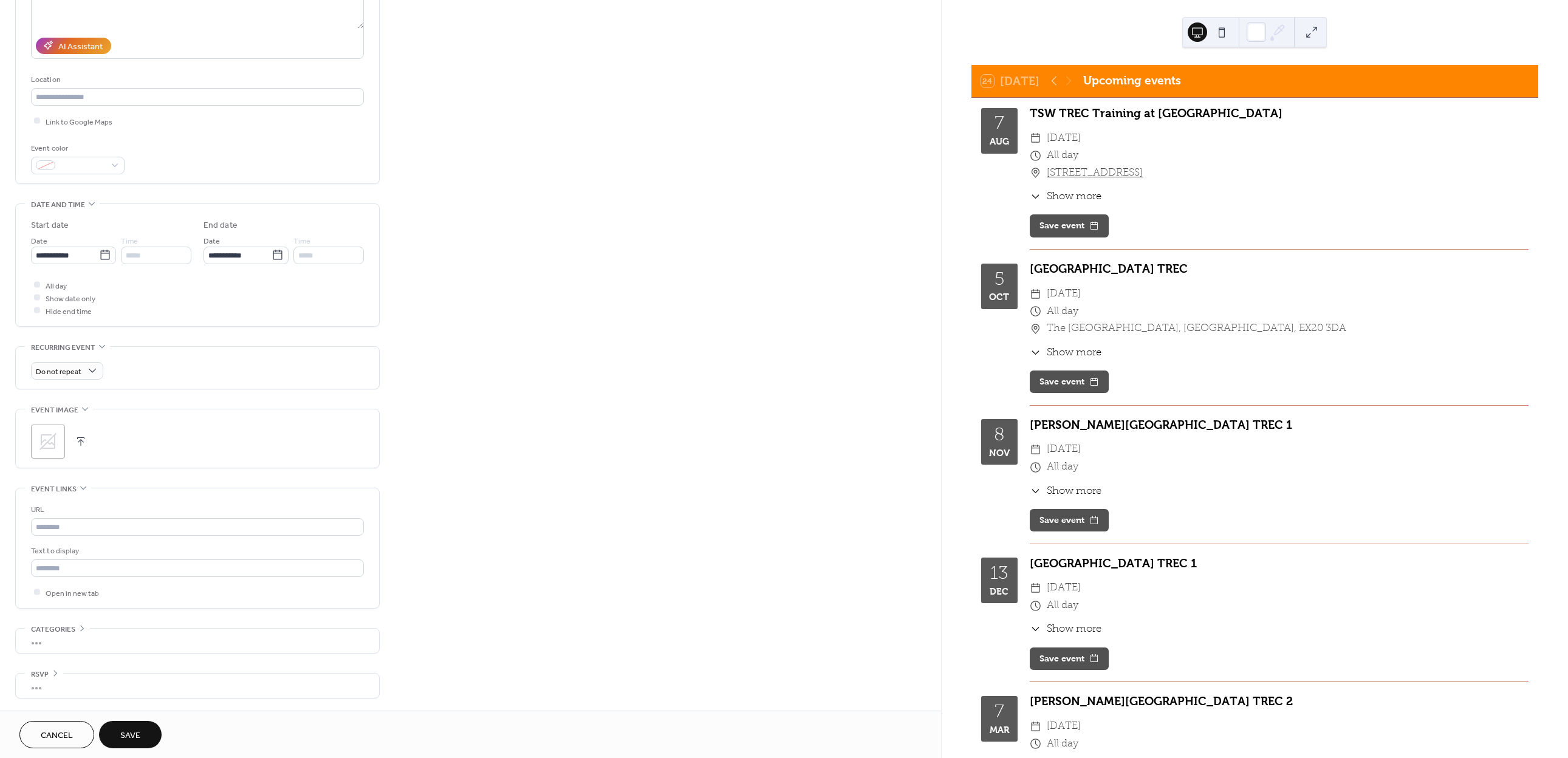 click on "Save" at bounding box center [130, 734] 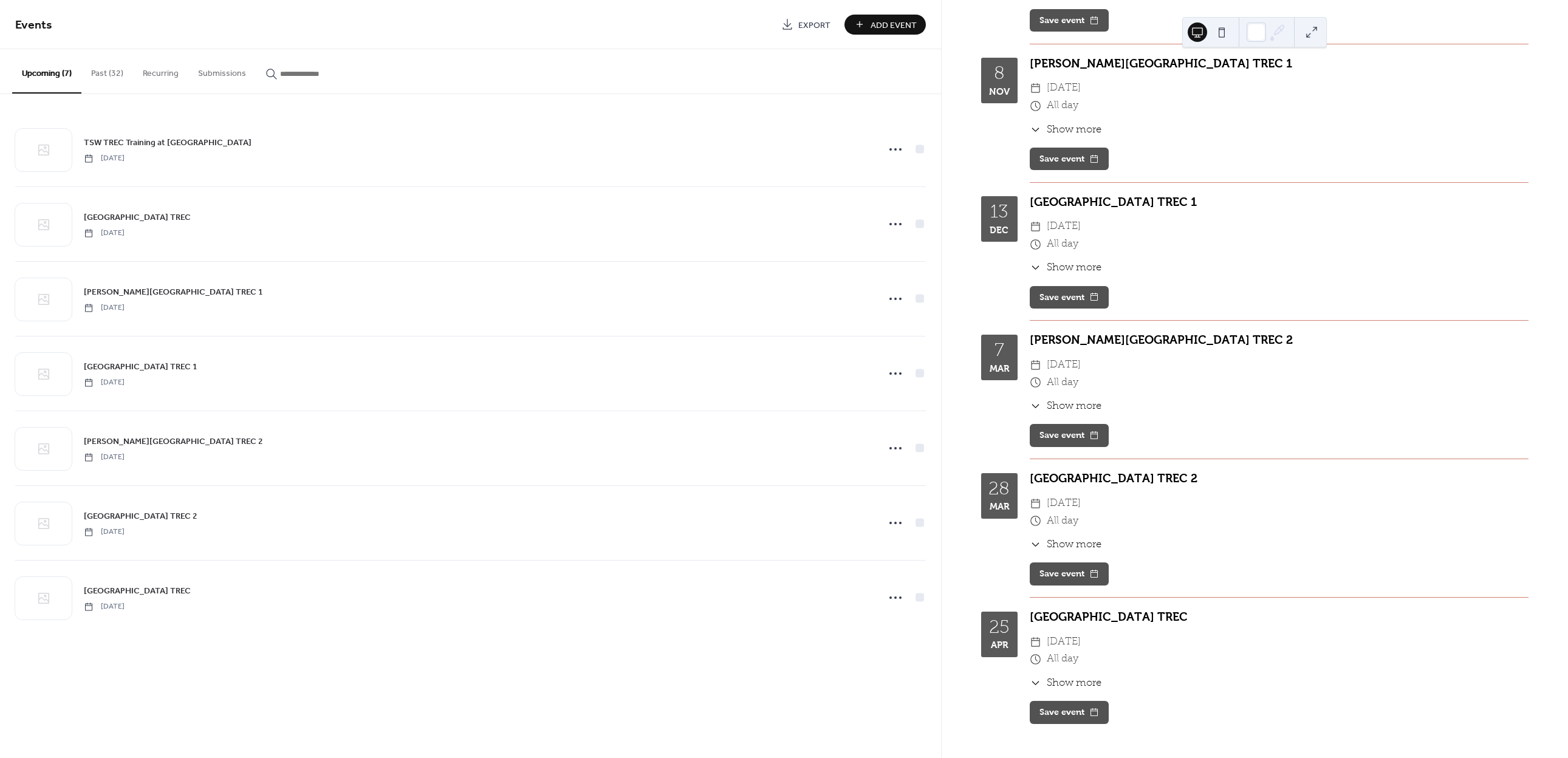 scroll, scrollTop: 368, scrollLeft: 0, axis: vertical 